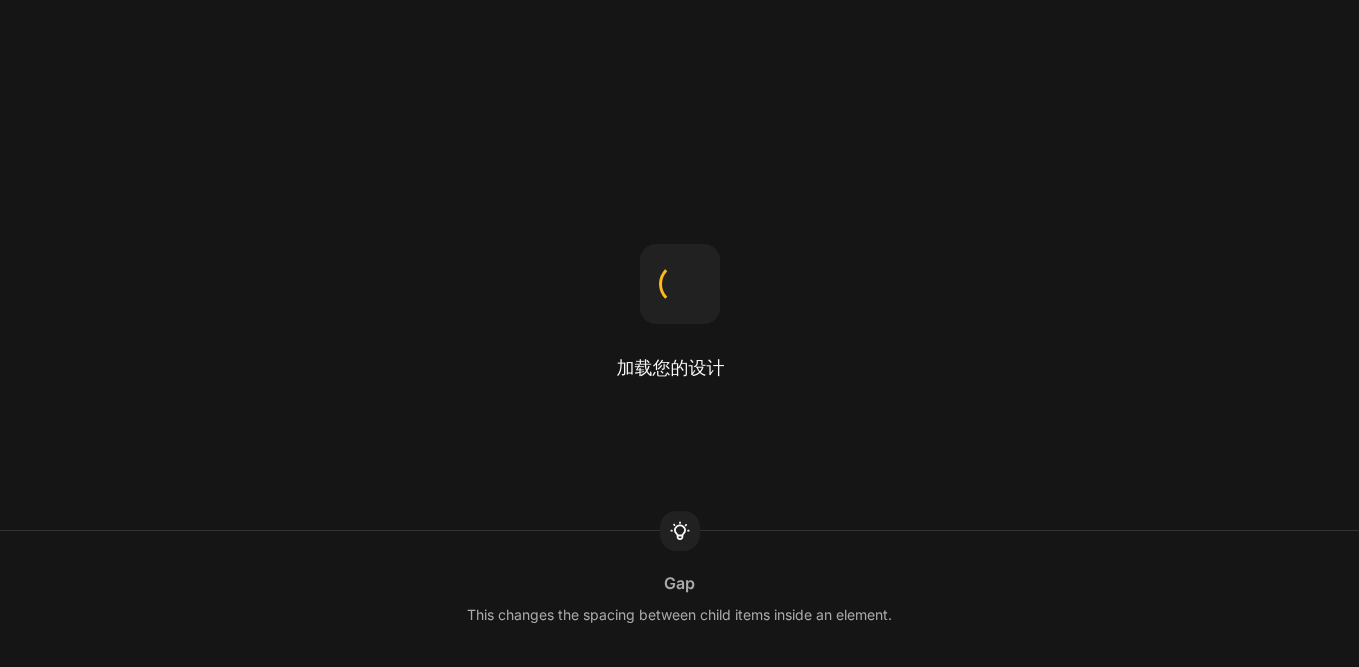 scroll, scrollTop: 0, scrollLeft: 0, axis: both 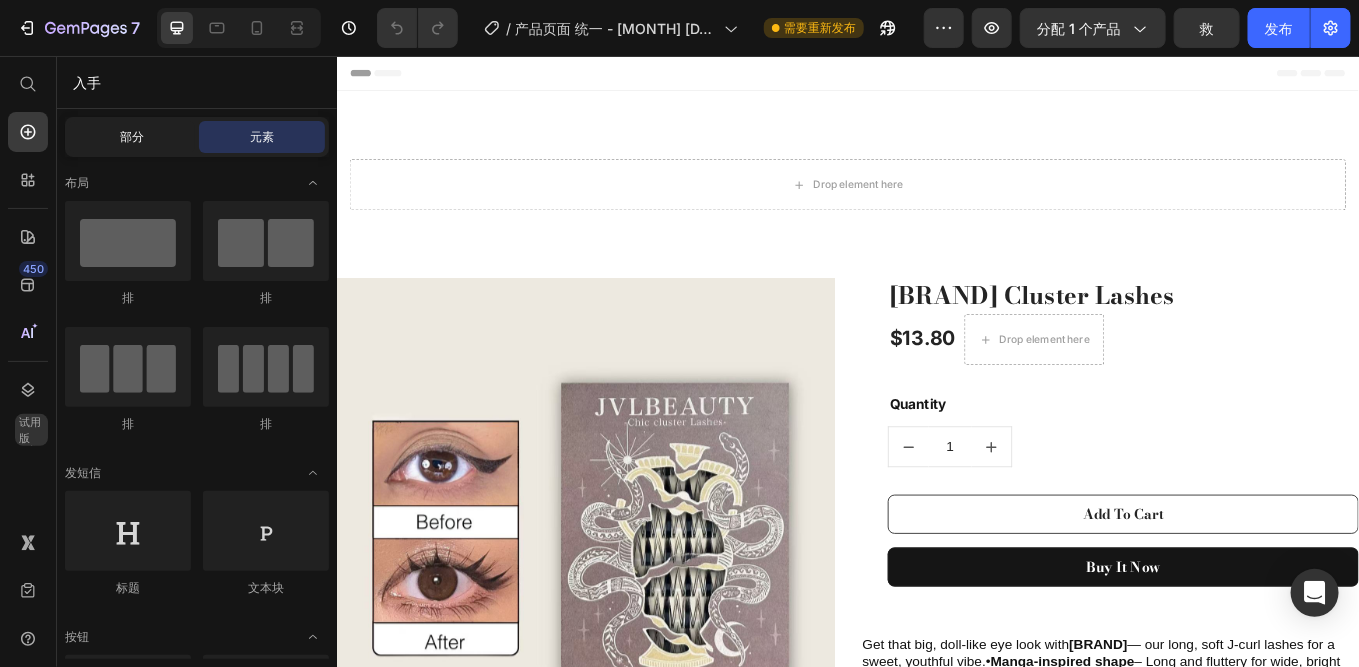 click on "部分" 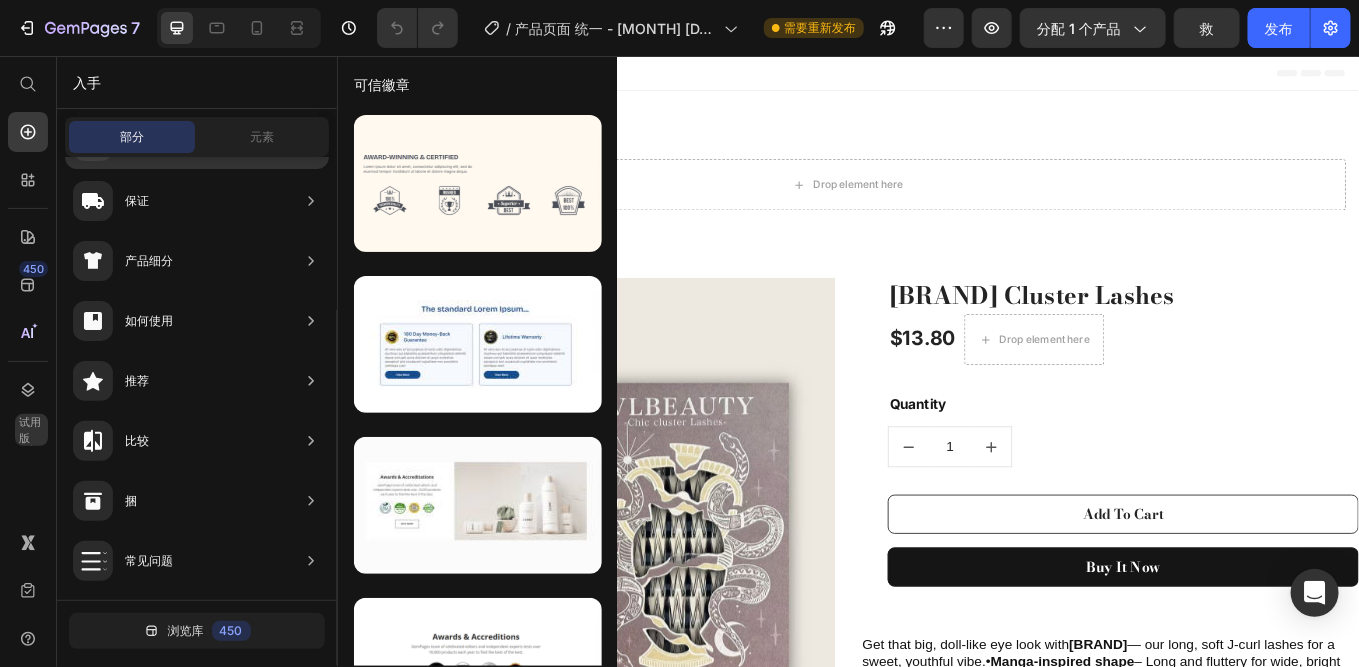 scroll, scrollTop: 320, scrollLeft: 0, axis: vertical 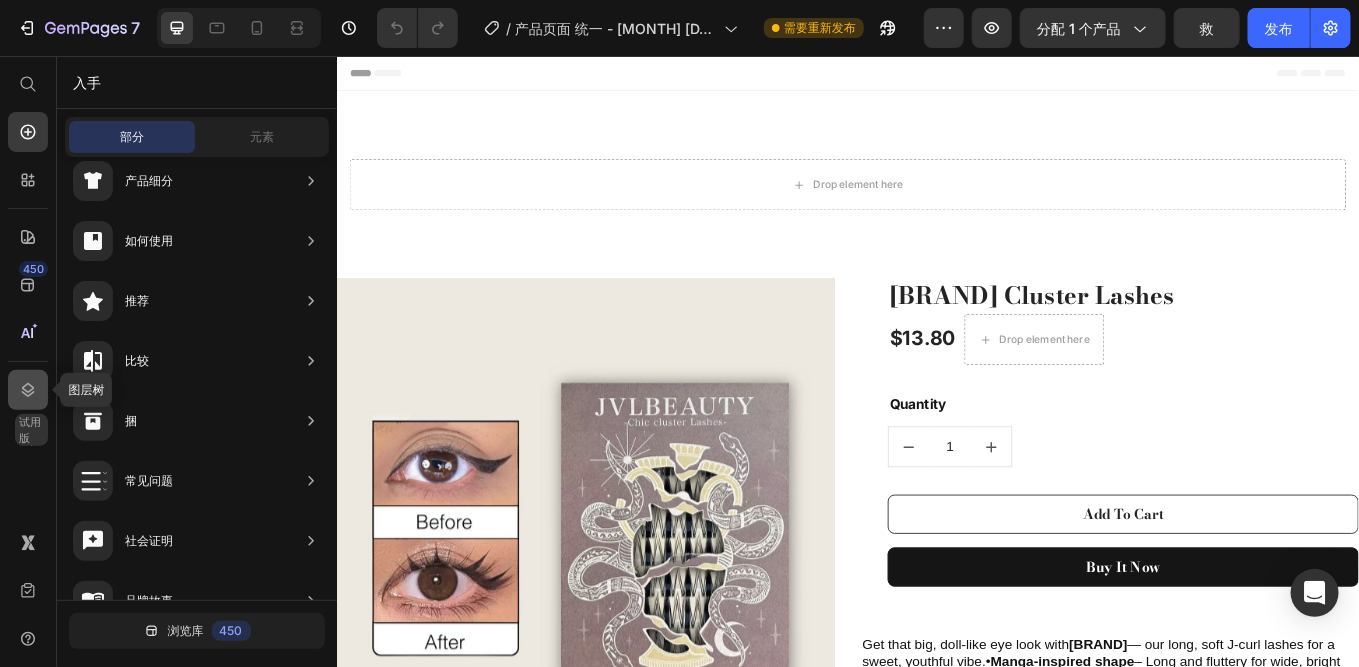 click 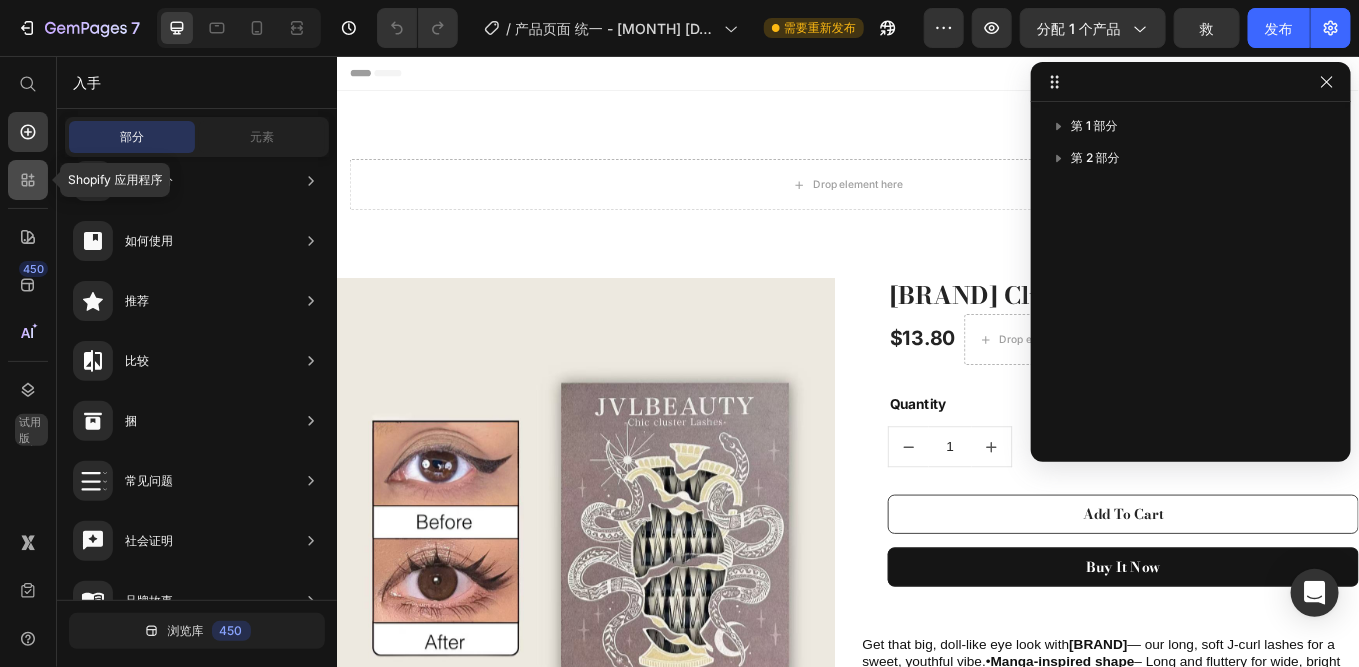 click 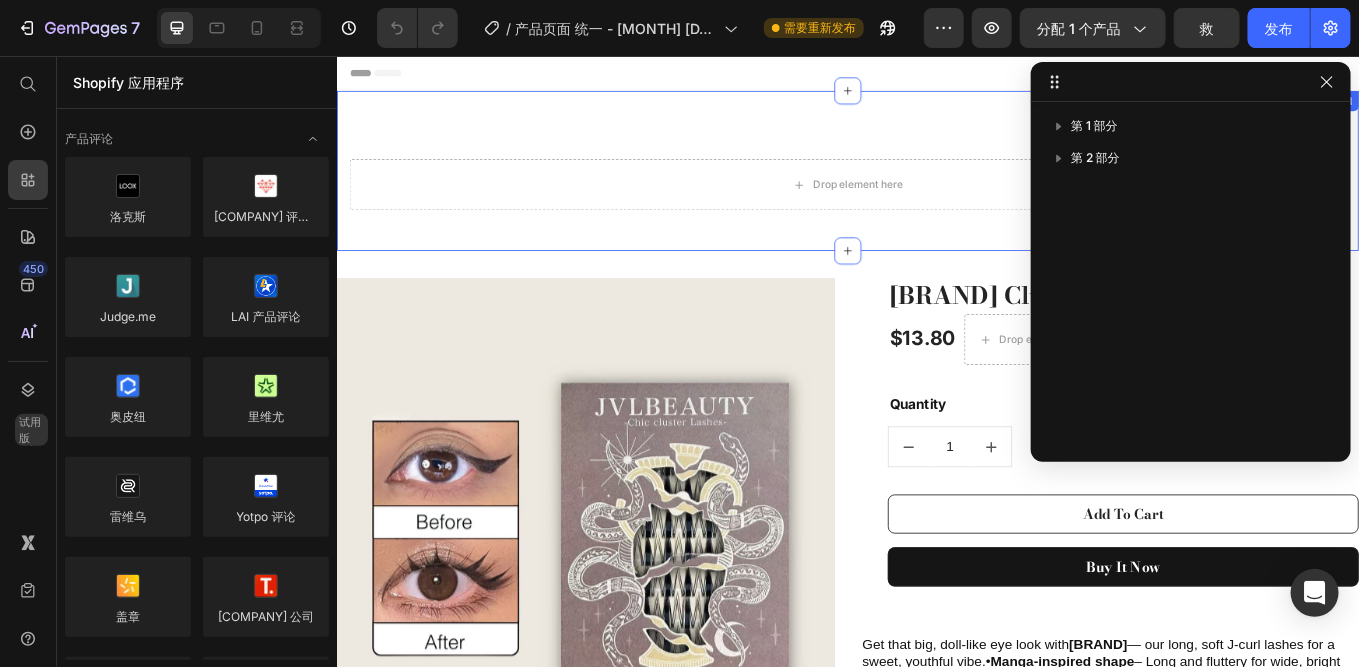 click on "Drop element here Section 1" at bounding box center [936, 190] 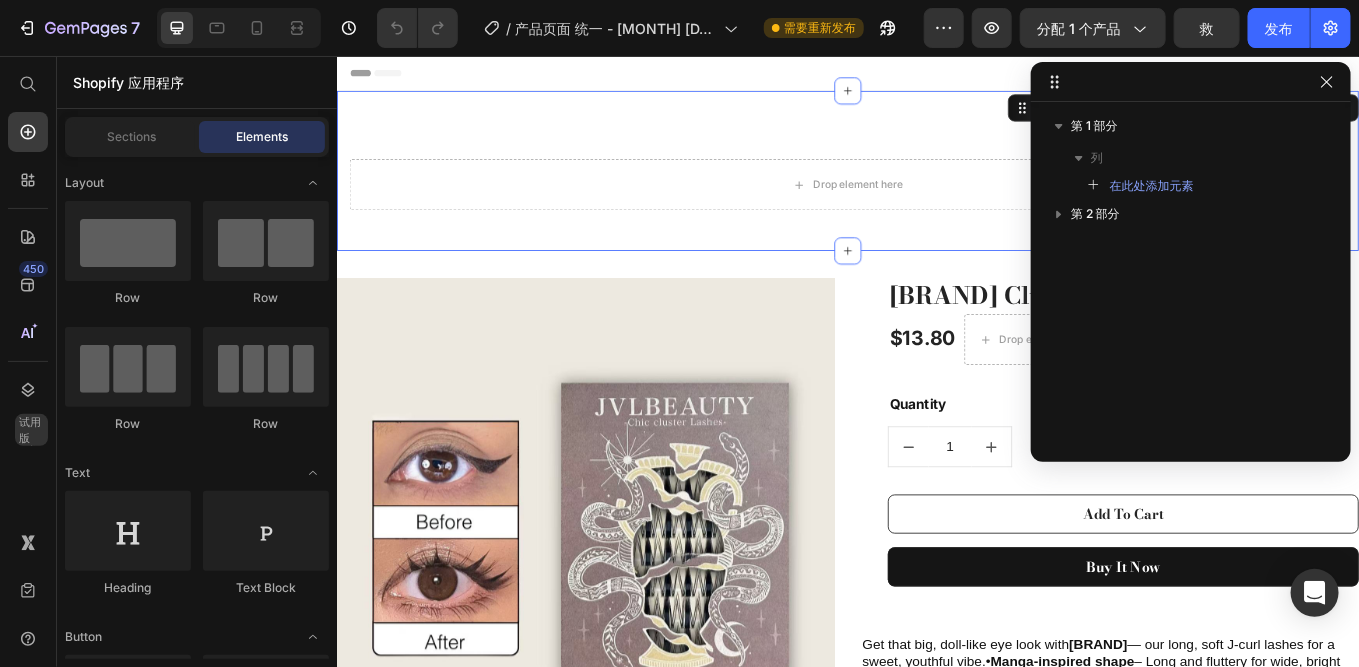 click on "Header" at bounding box center [393, 75] 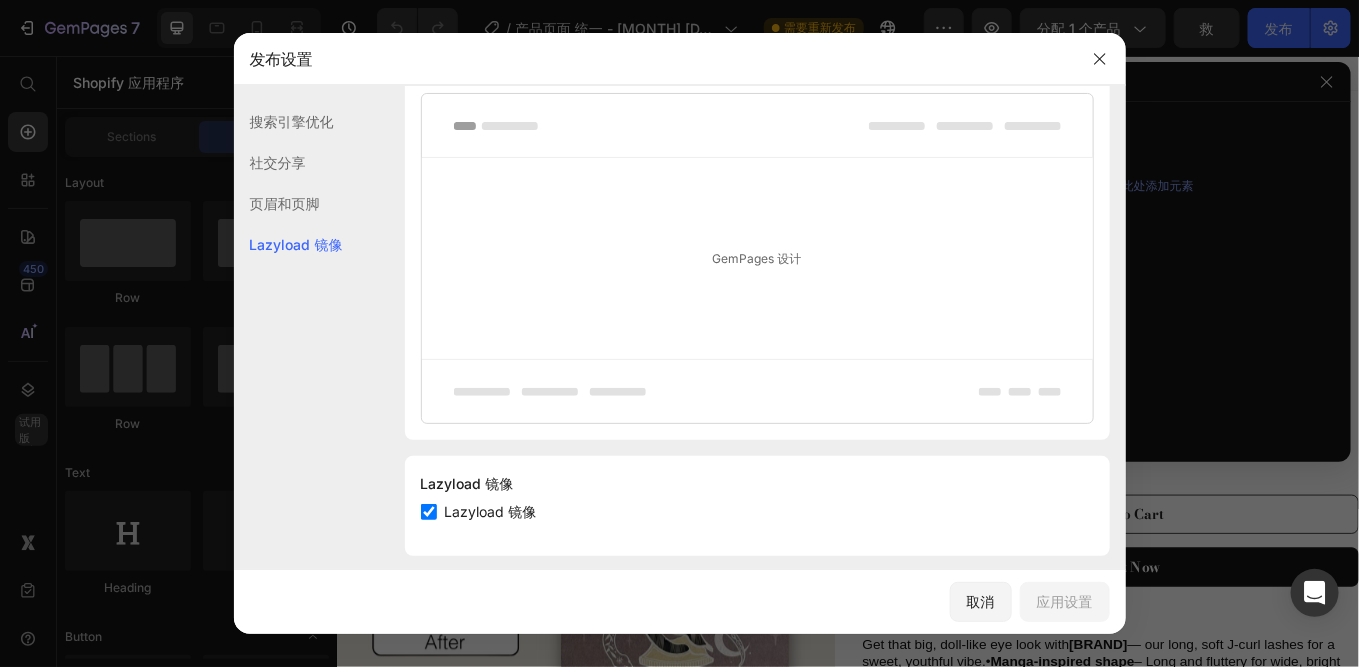 scroll, scrollTop: 455, scrollLeft: 0, axis: vertical 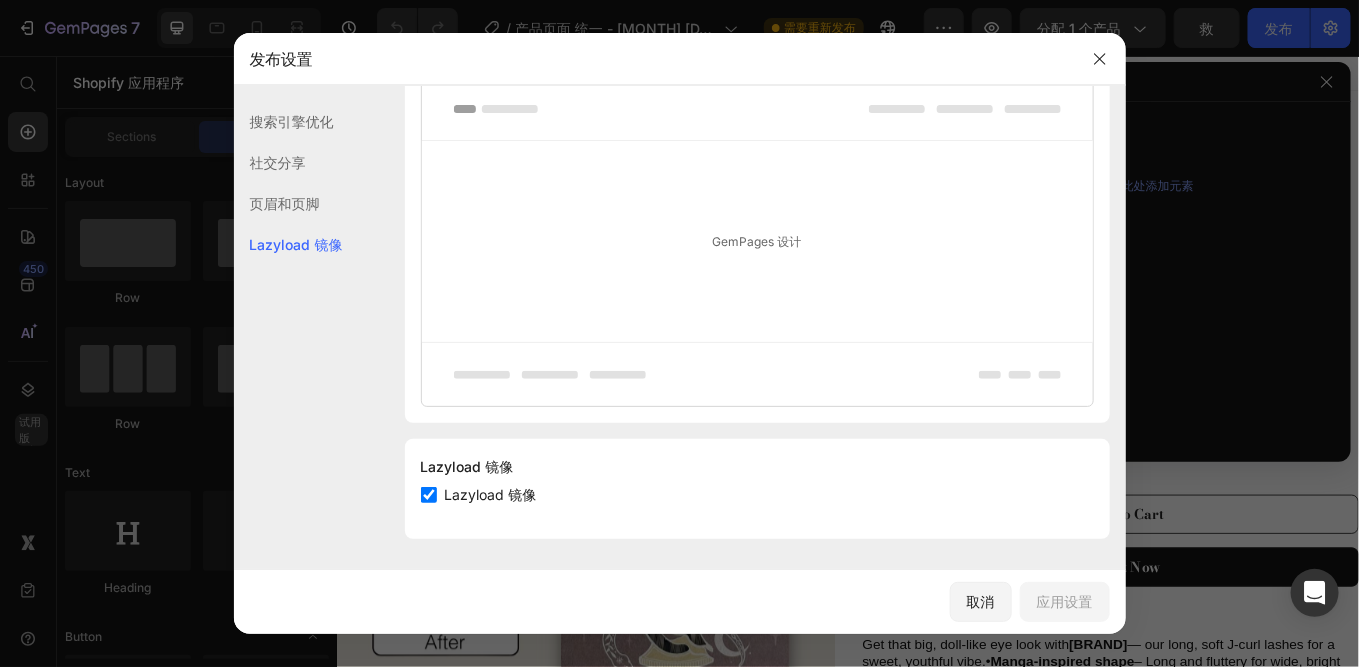 click on "搜索引擎优化" 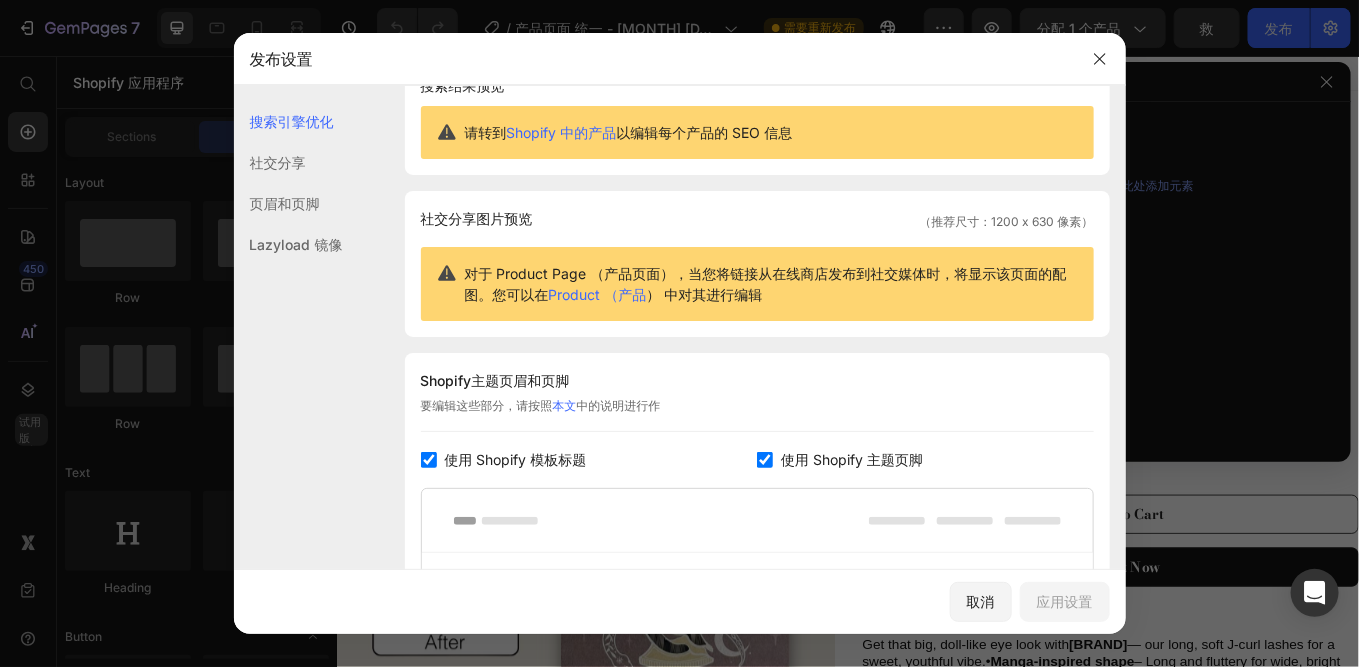 scroll, scrollTop: 0, scrollLeft: 0, axis: both 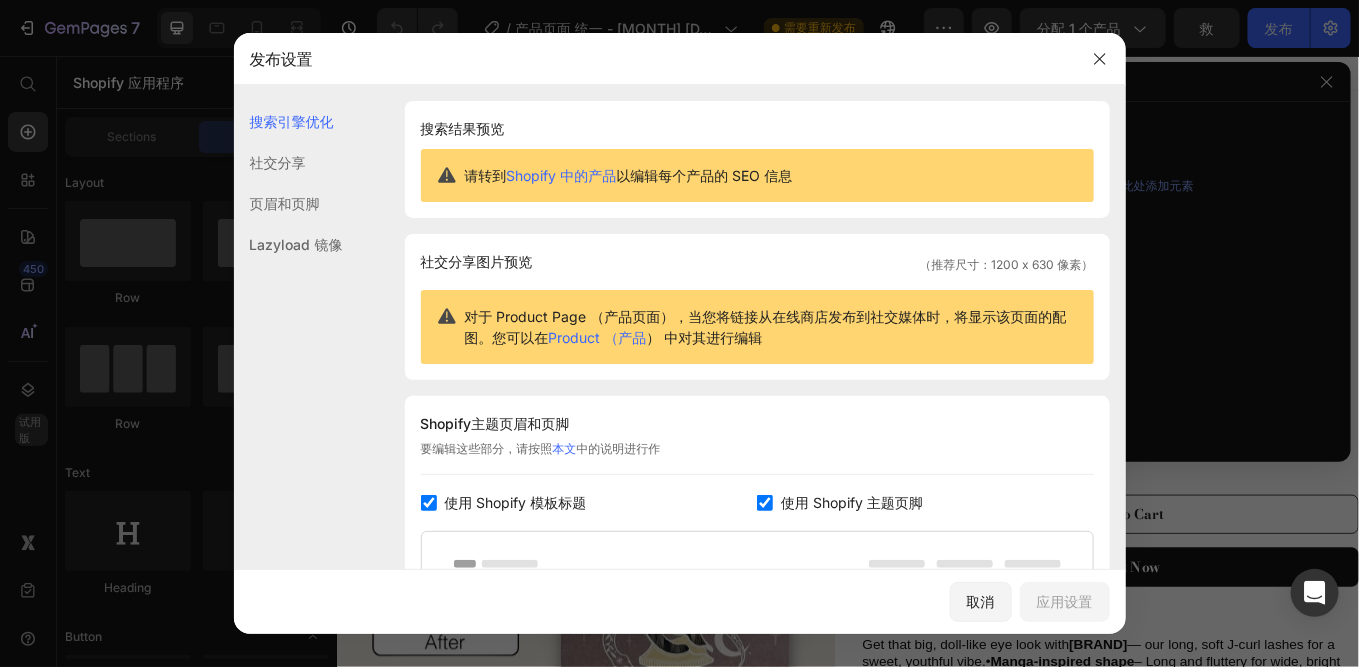 click on "社交分享" 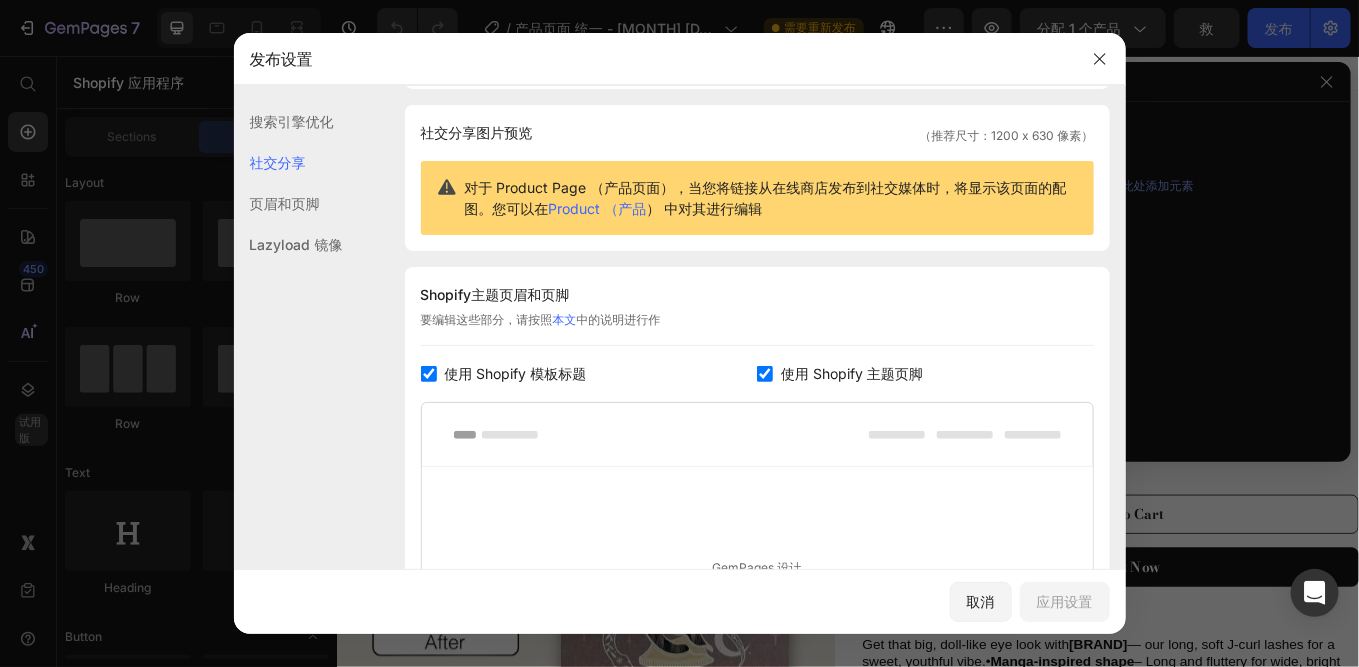 click on "页眉和页脚" 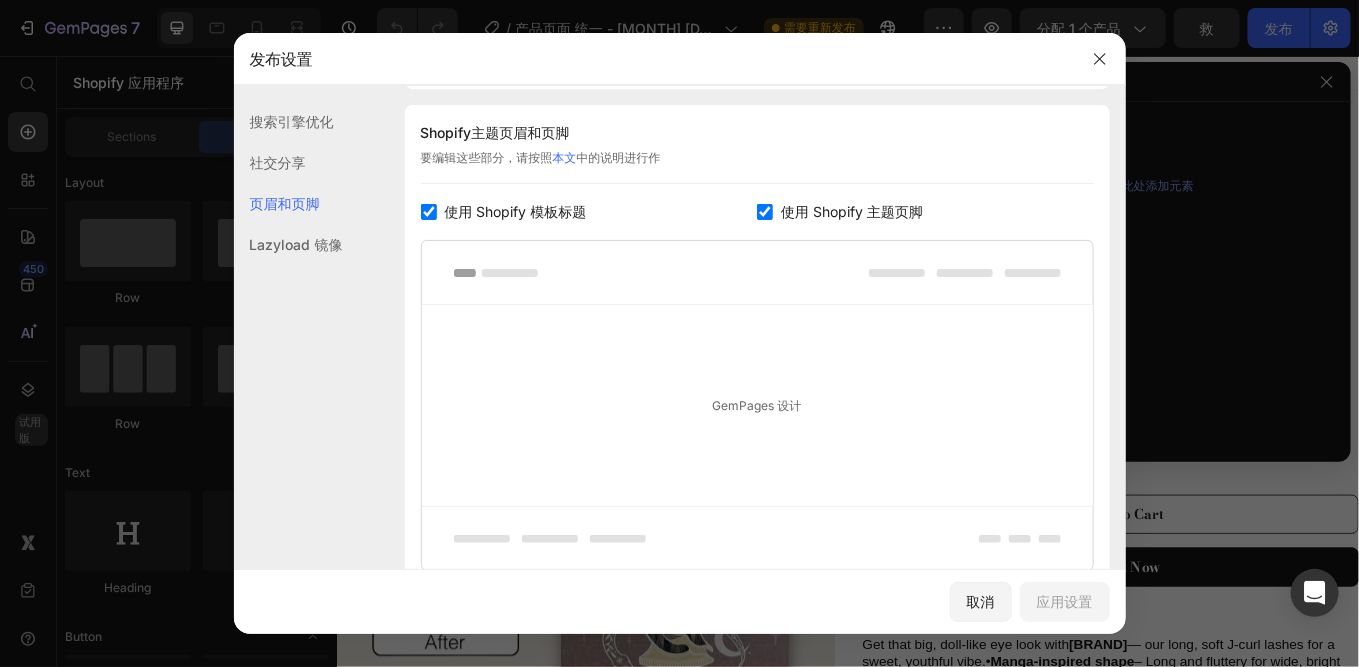click on "Lazyload 镜像" 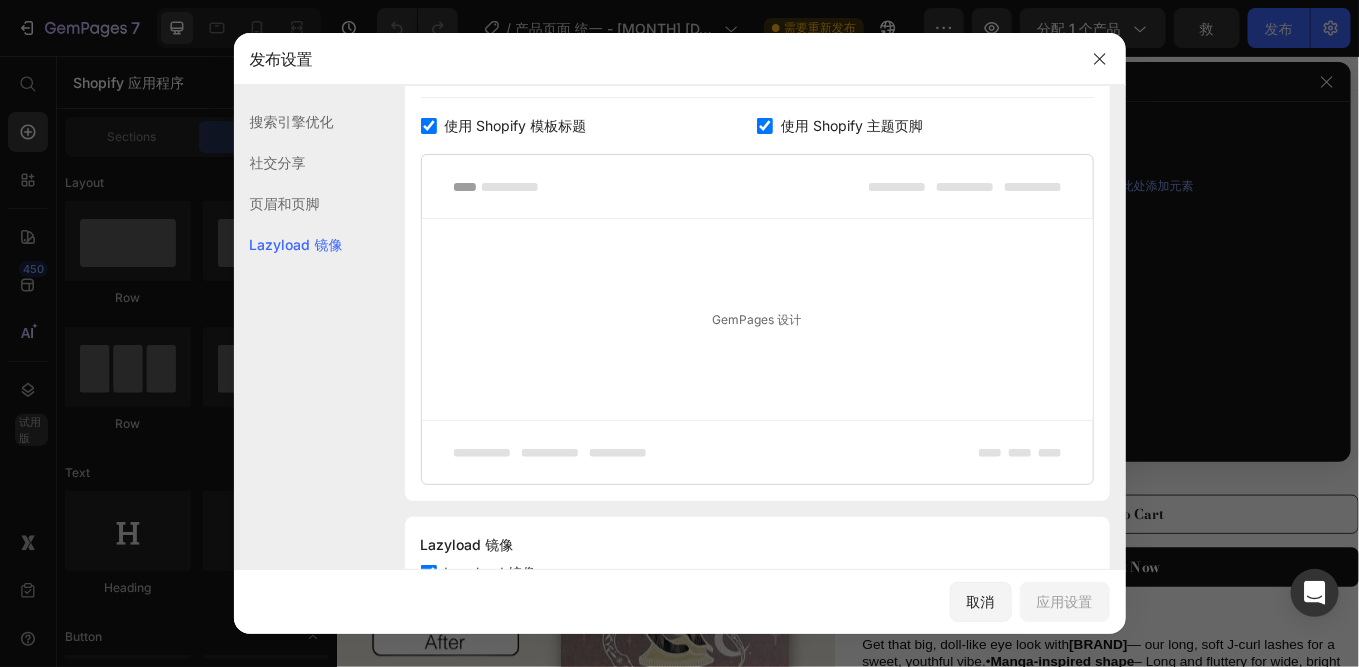 scroll, scrollTop: 455, scrollLeft: 0, axis: vertical 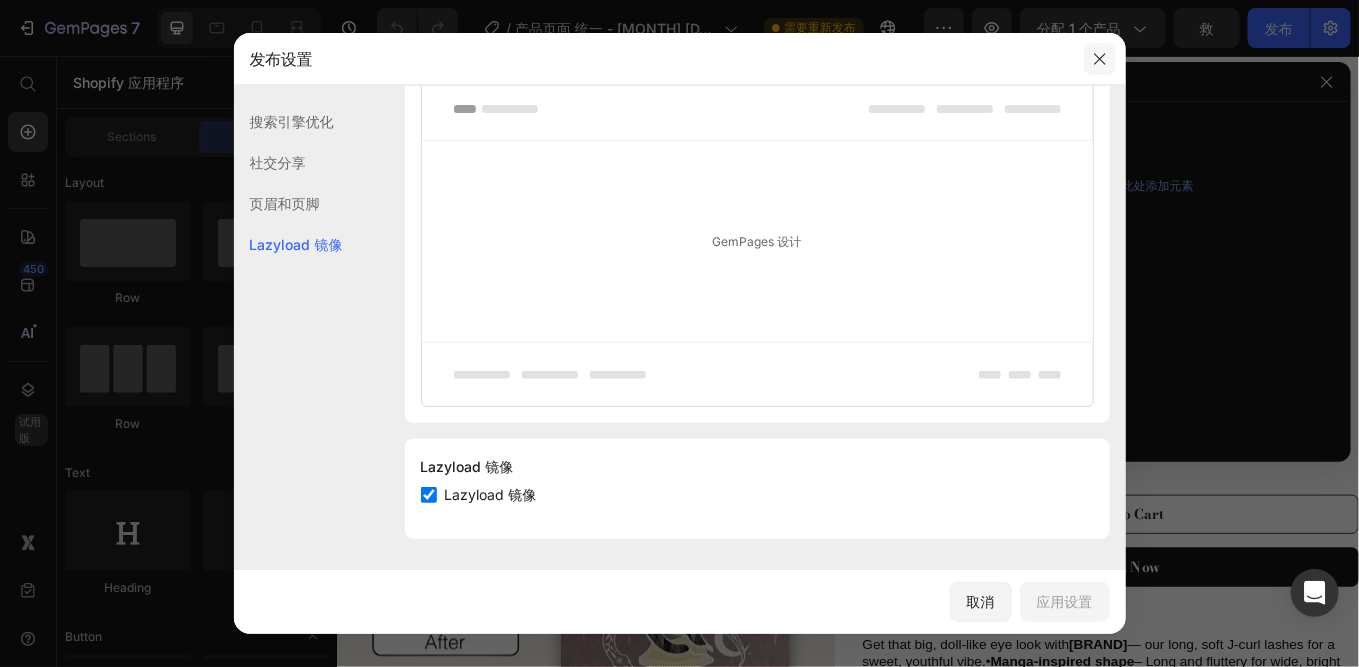 click 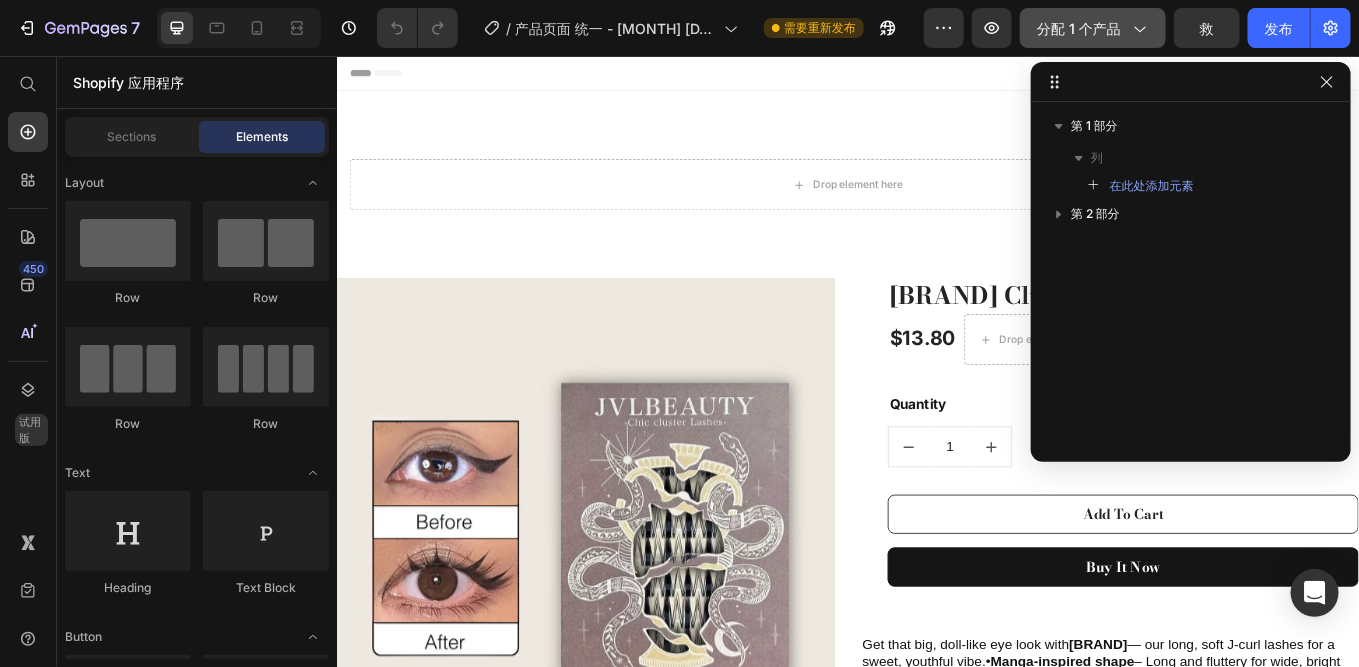 click on "分配 1 个产品" at bounding box center (1093, 28) 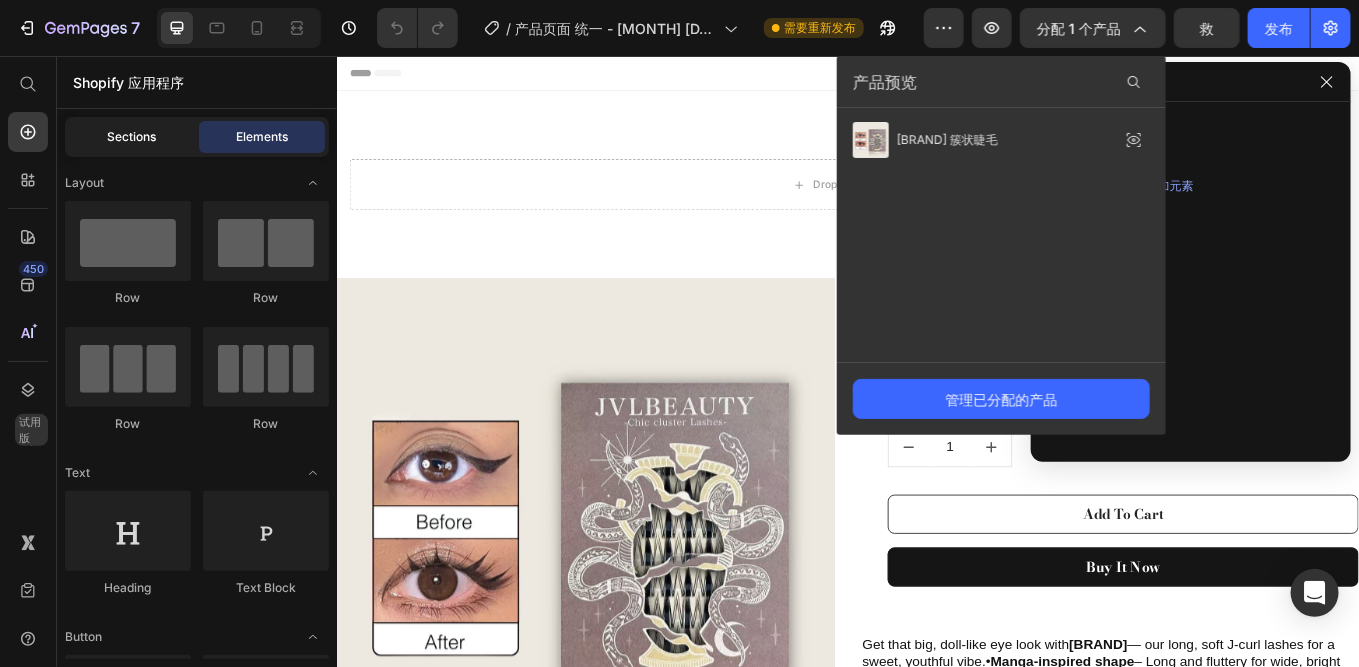 click on "Sections" at bounding box center [132, 137] 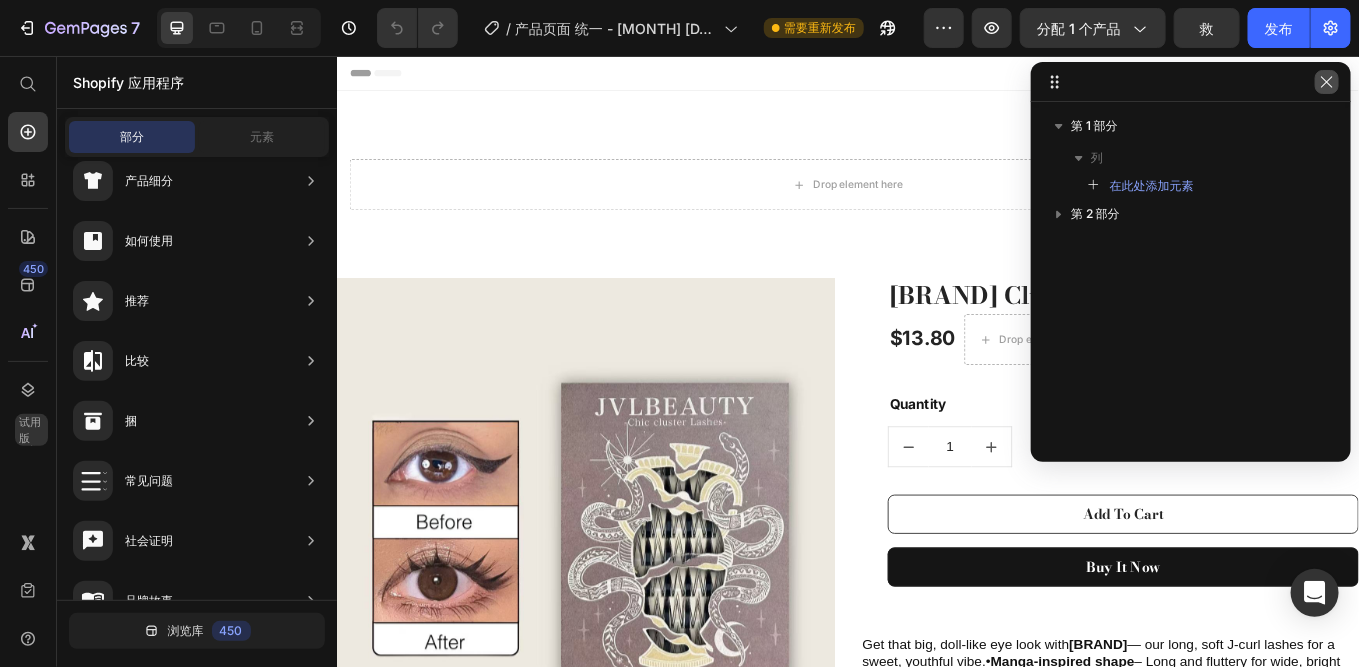 click at bounding box center [1327, 82] 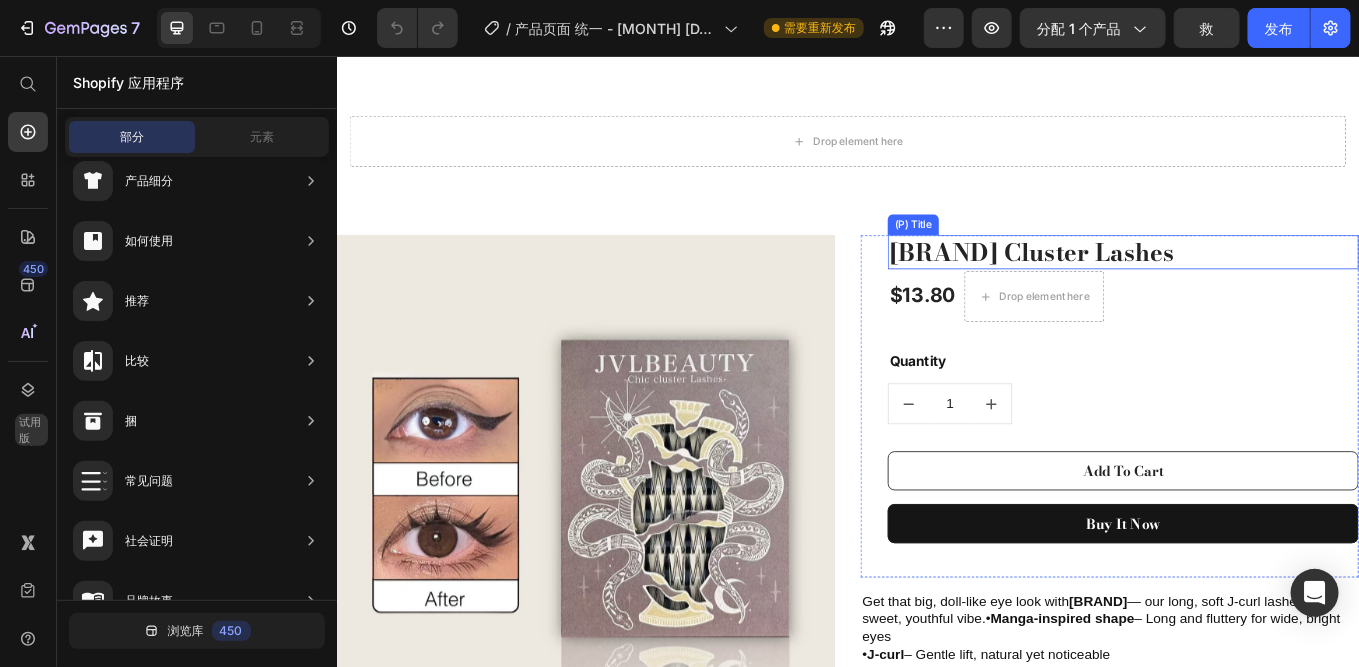 scroll, scrollTop: 0, scrollLeft: 0, axis: both 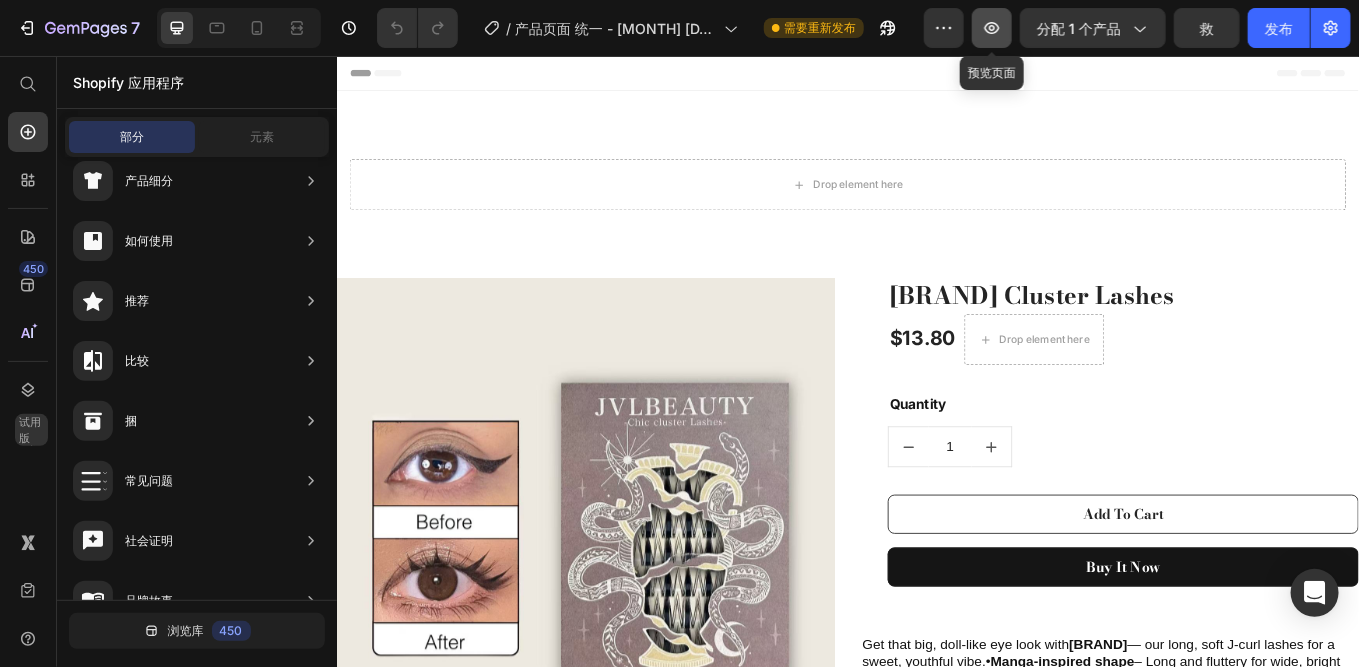 click 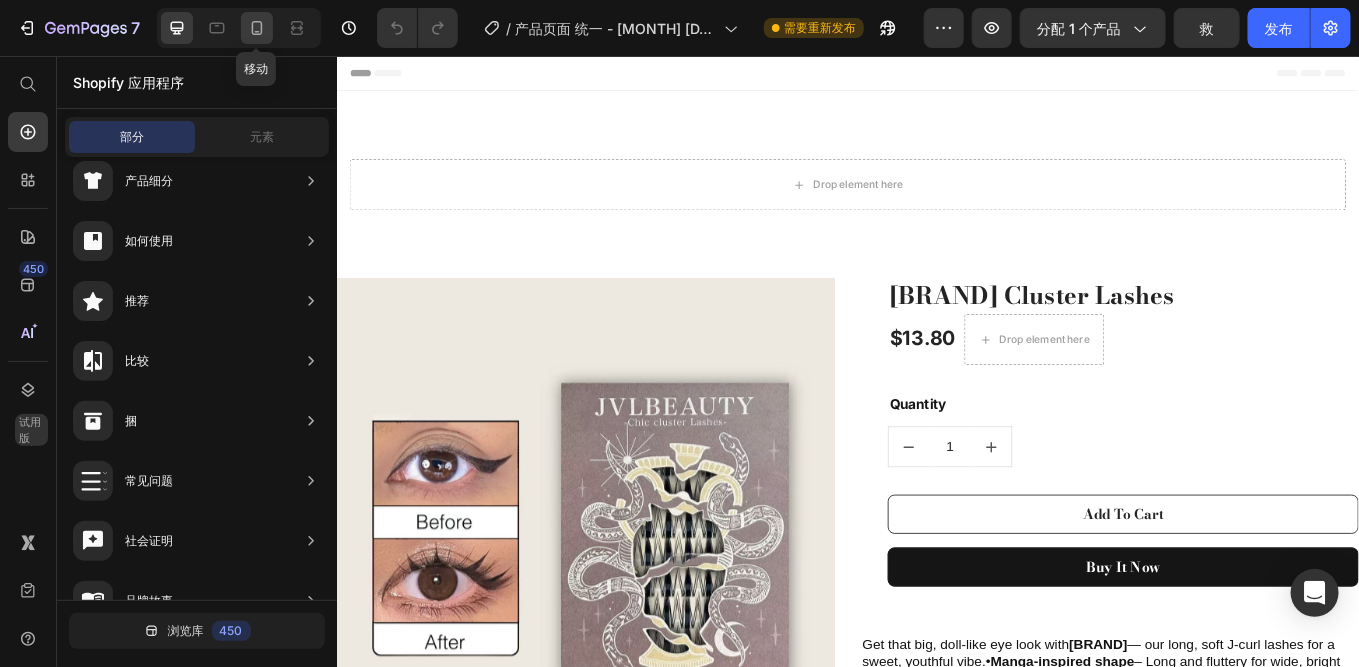 click 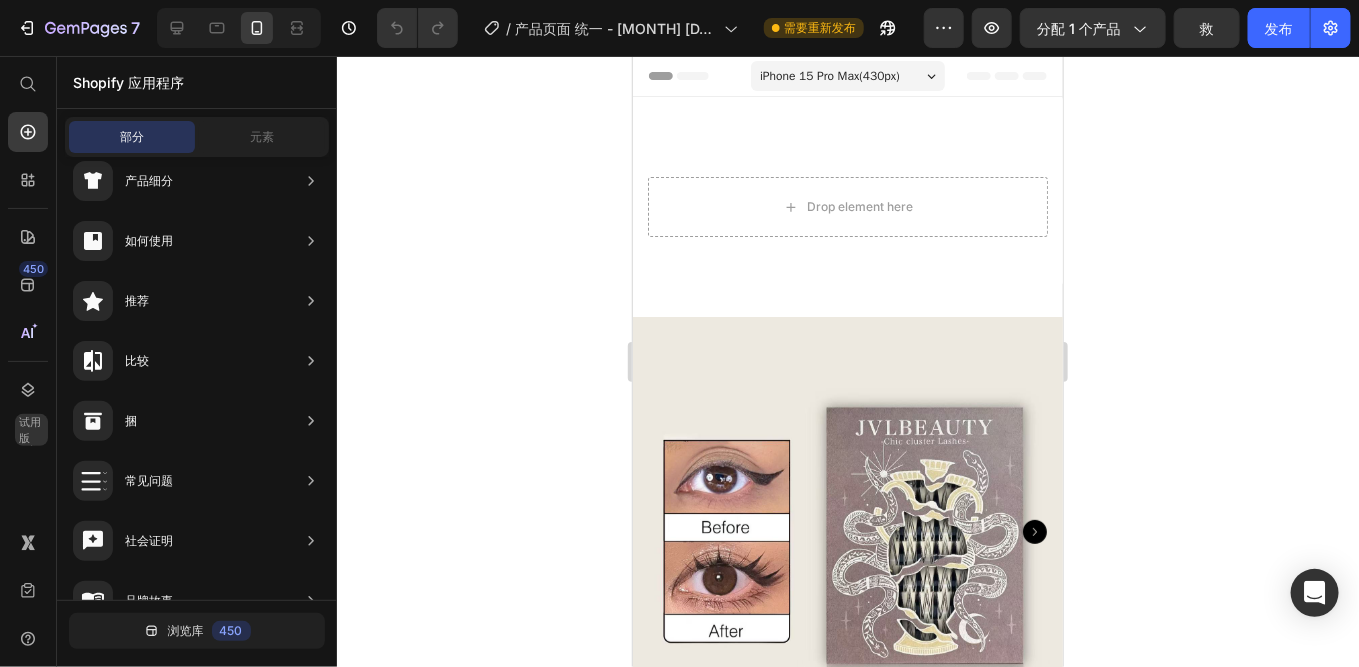 click on "Header" at bounding box center [689, 75] 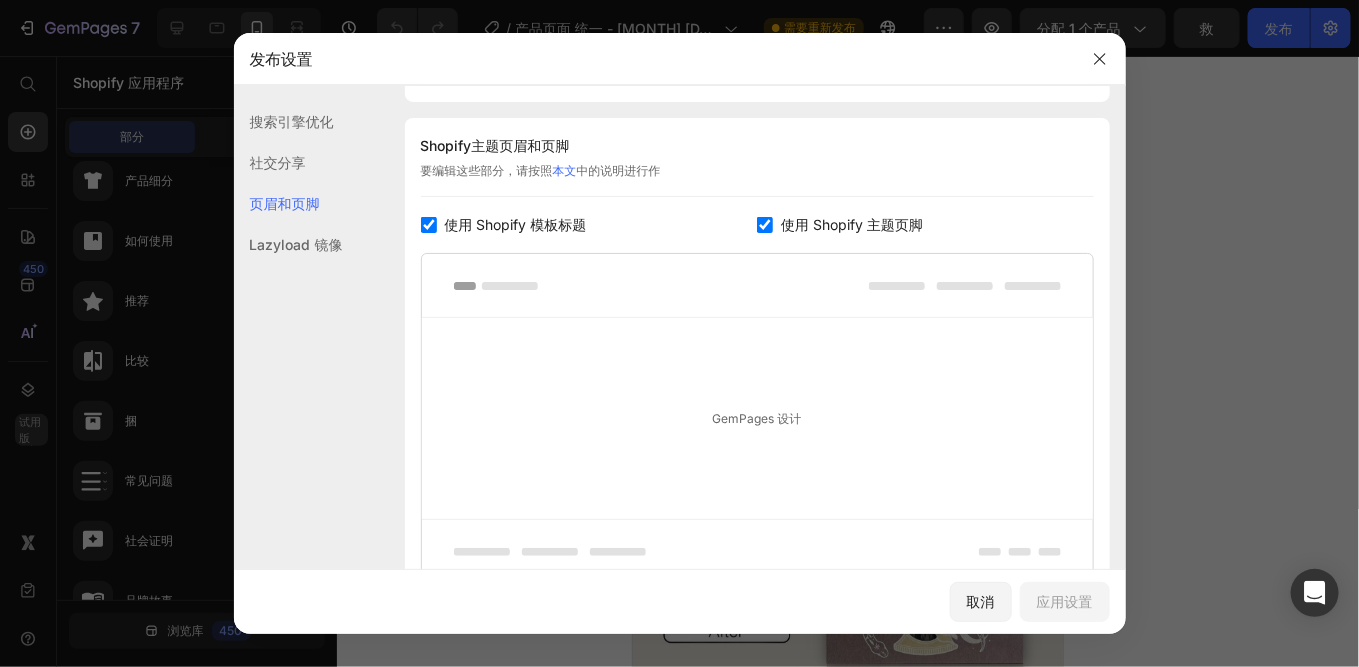 scroll, scrollTop: 291, scrollLeft: 0, axis: vertical 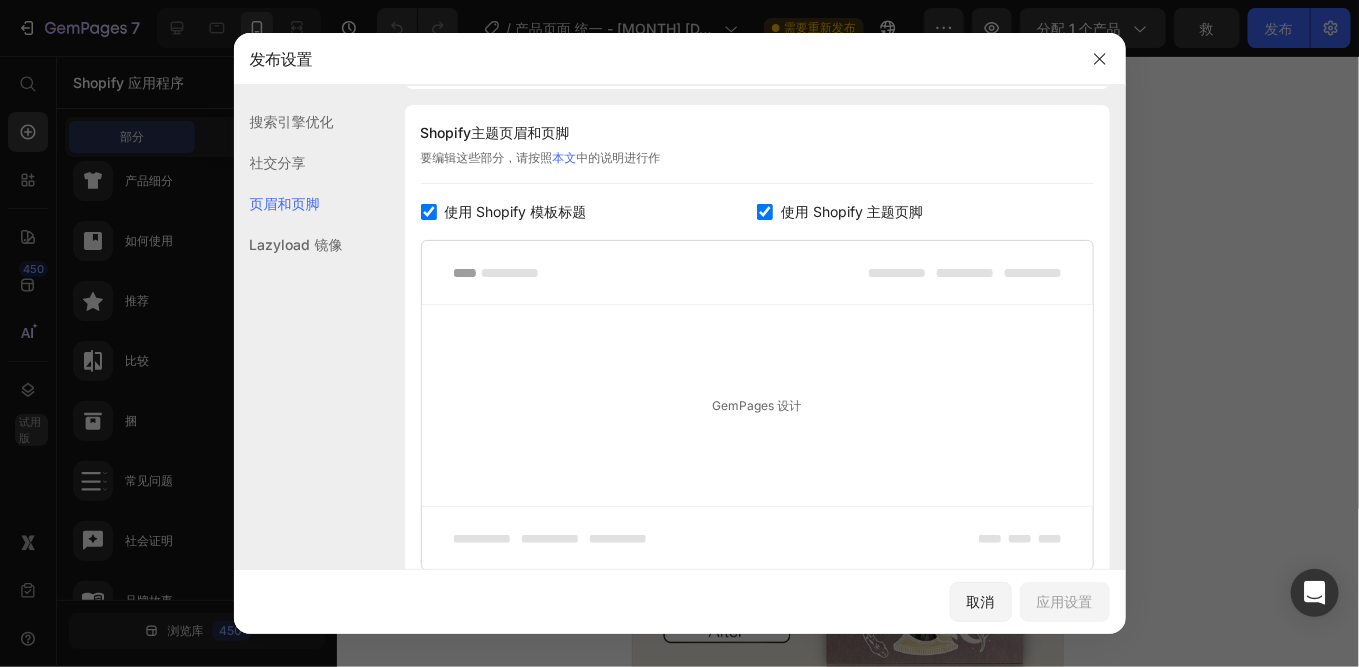 click 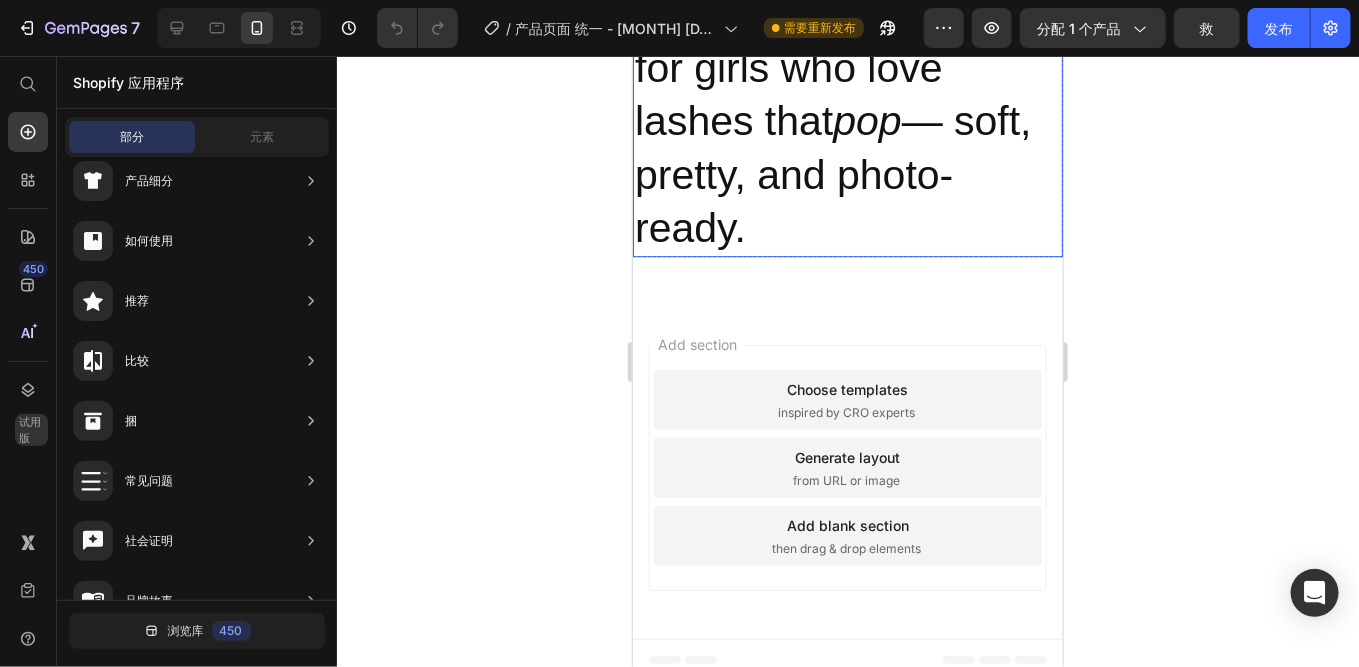 scroll, scrollTop: 2372, scrollLeft: 0, axis: vertical 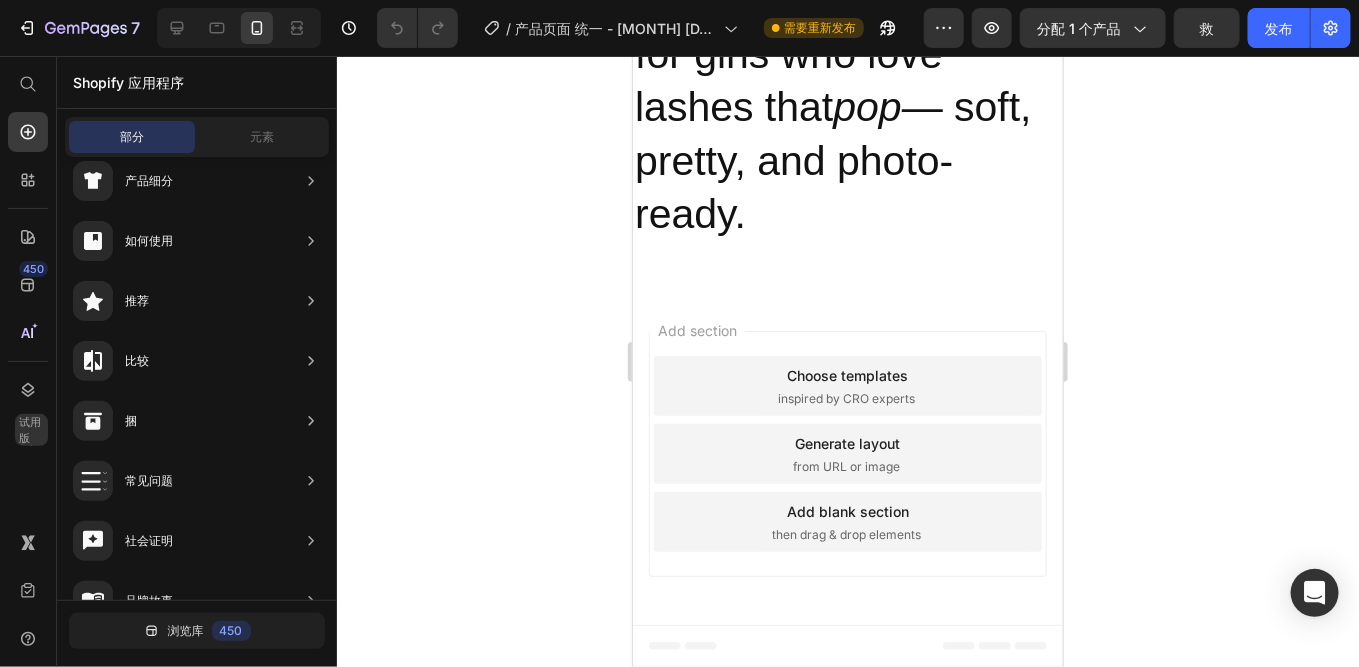 click 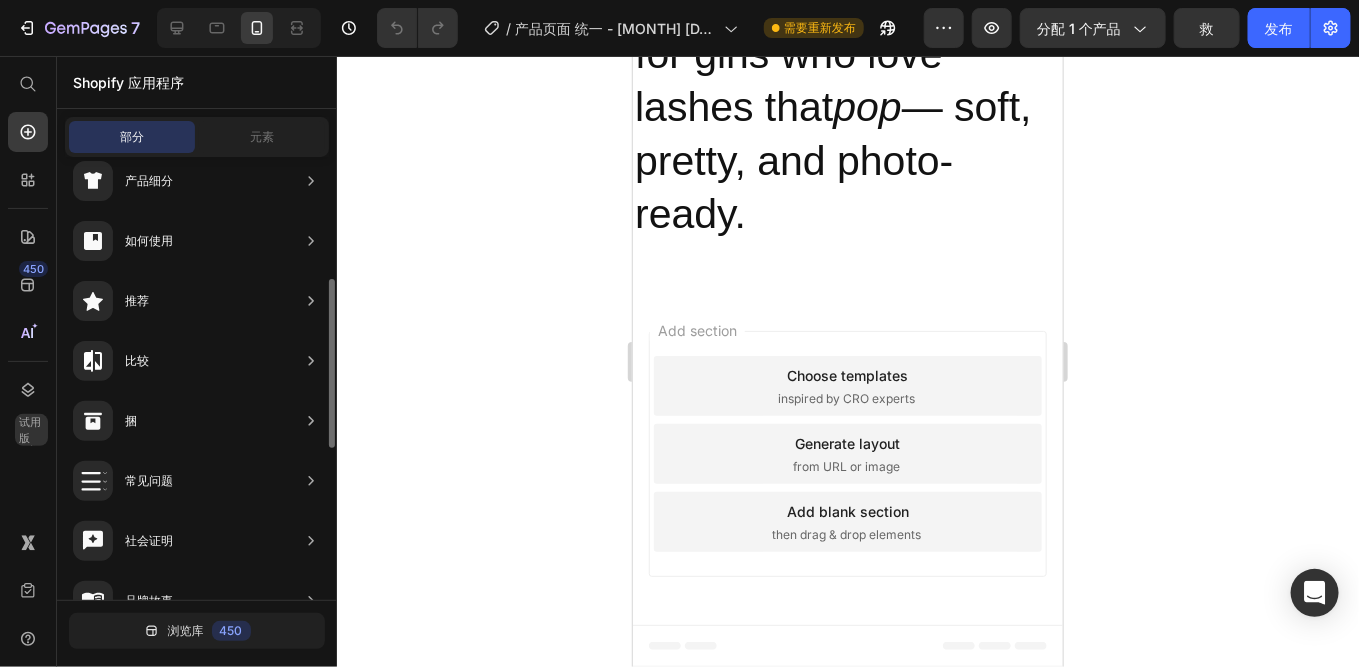 scroll, scrollTop: 0, scrollLeft: 0, axis: both 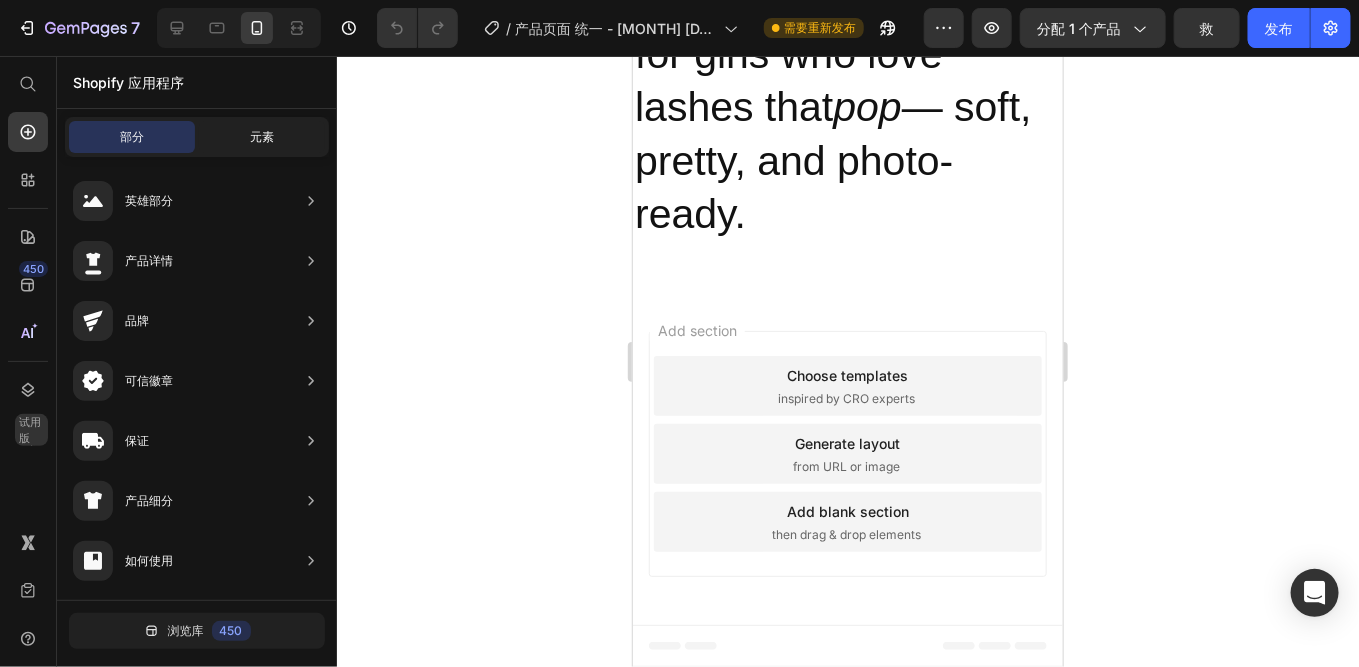 click on "元素" 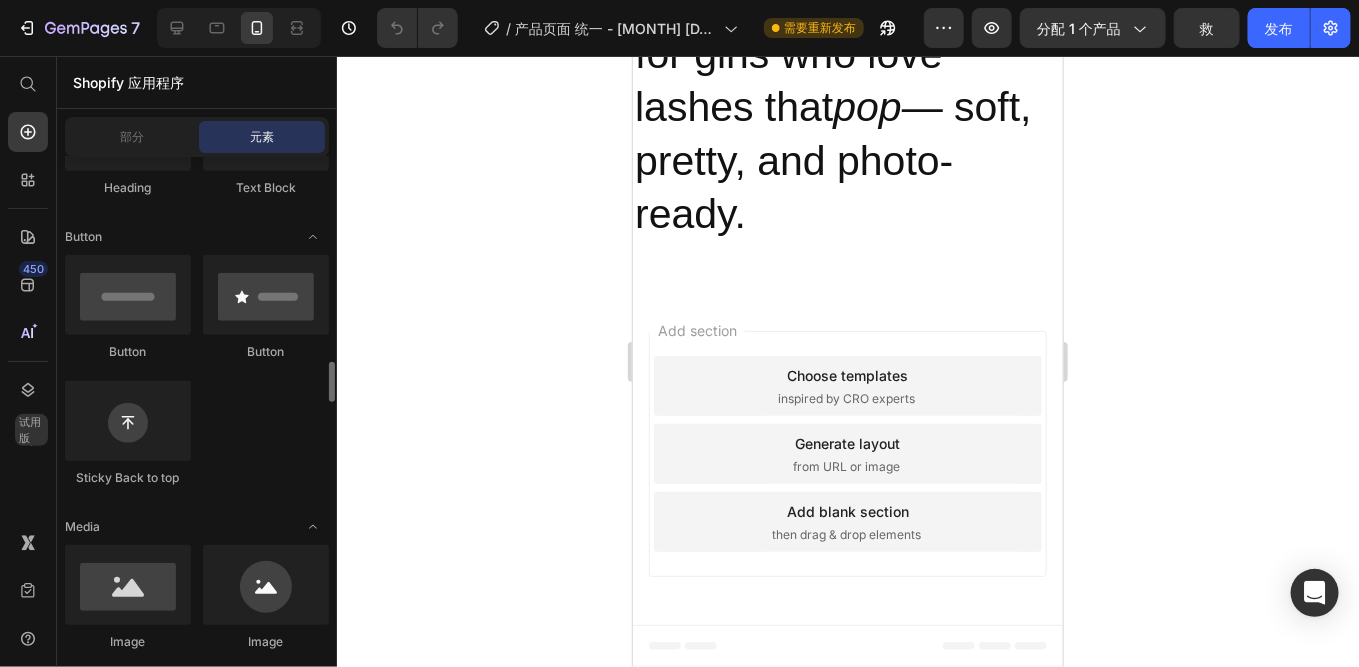 scroll, scrollTop: 640, scrollLeft: 0, axis: vertical 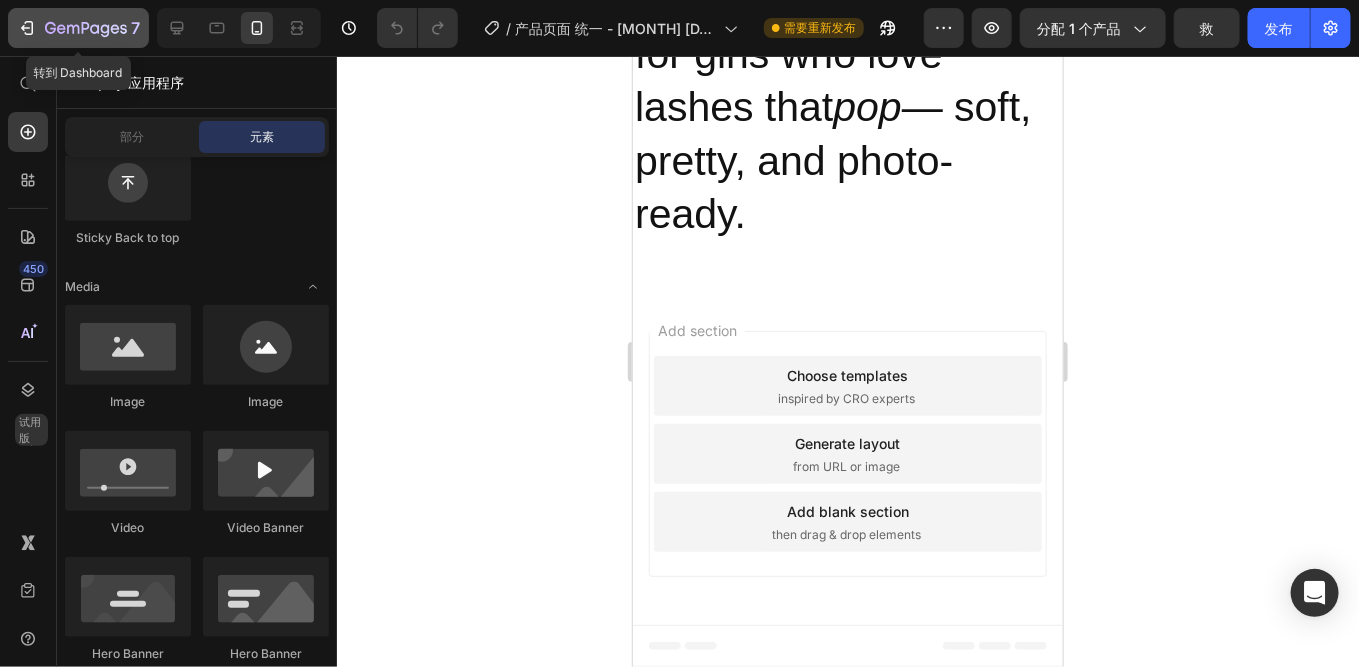 click on "7" 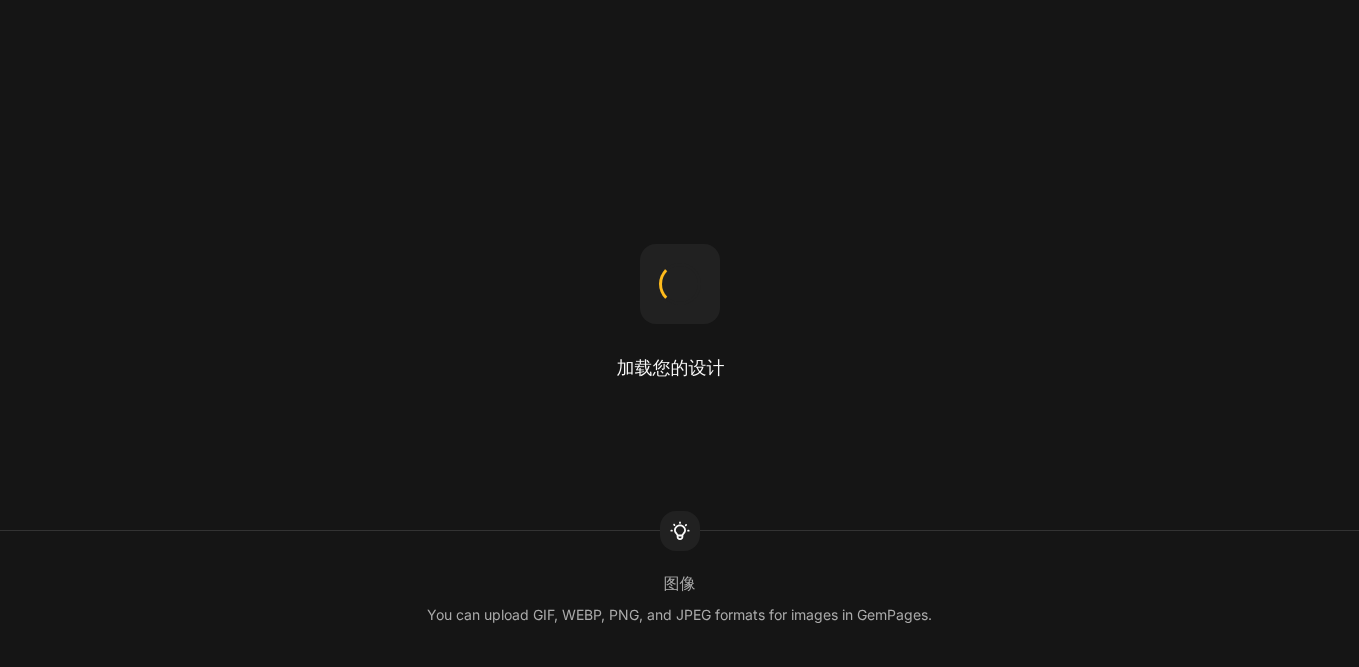 scroll, scrollTop: 0, scrollLeft: 0, axis: both 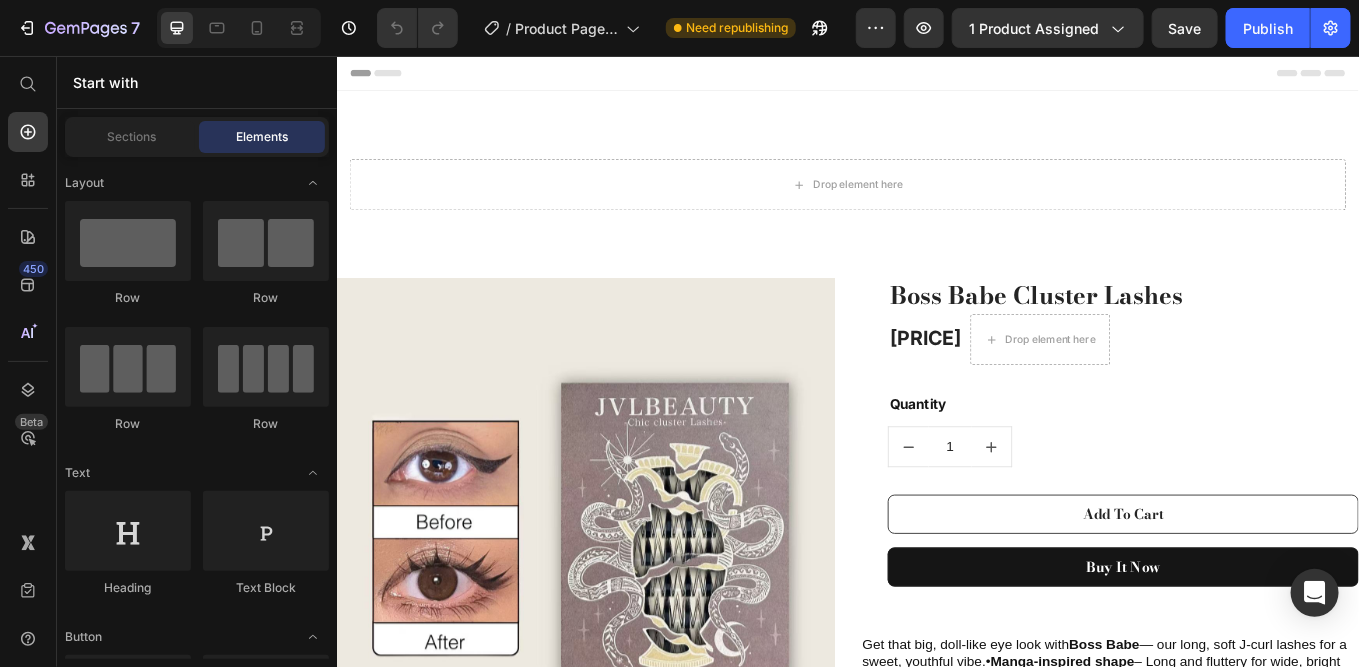 click 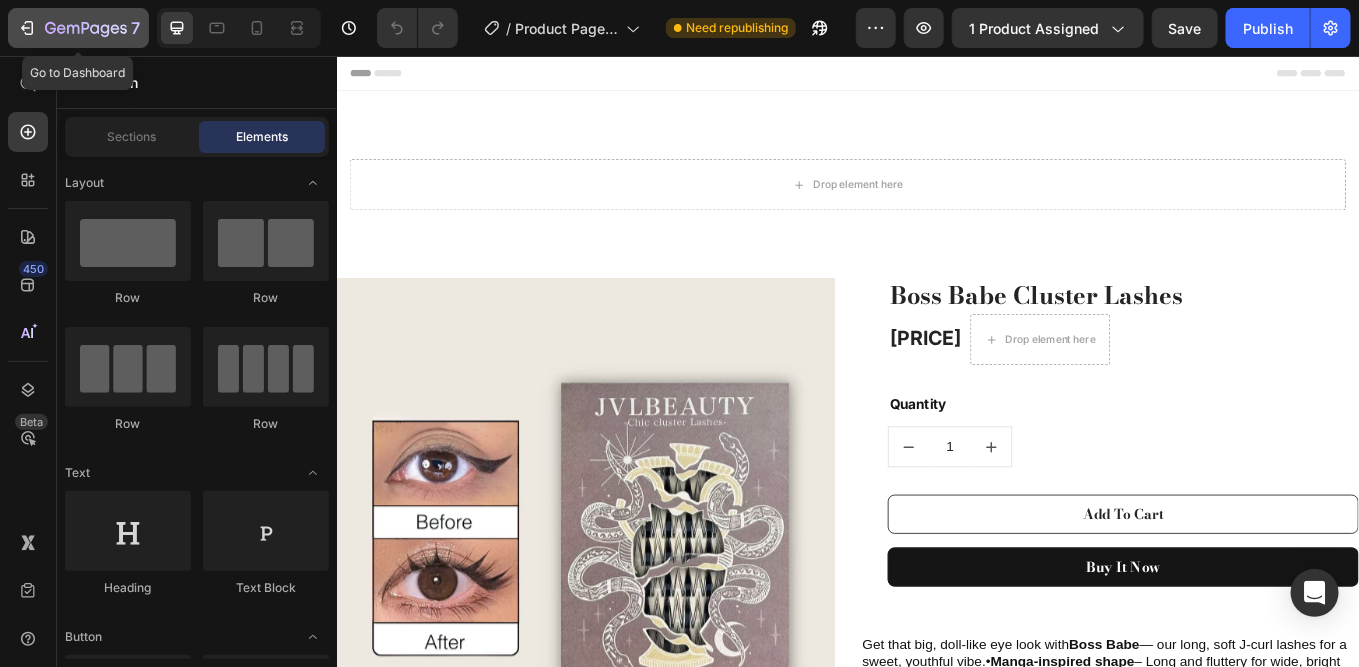 click 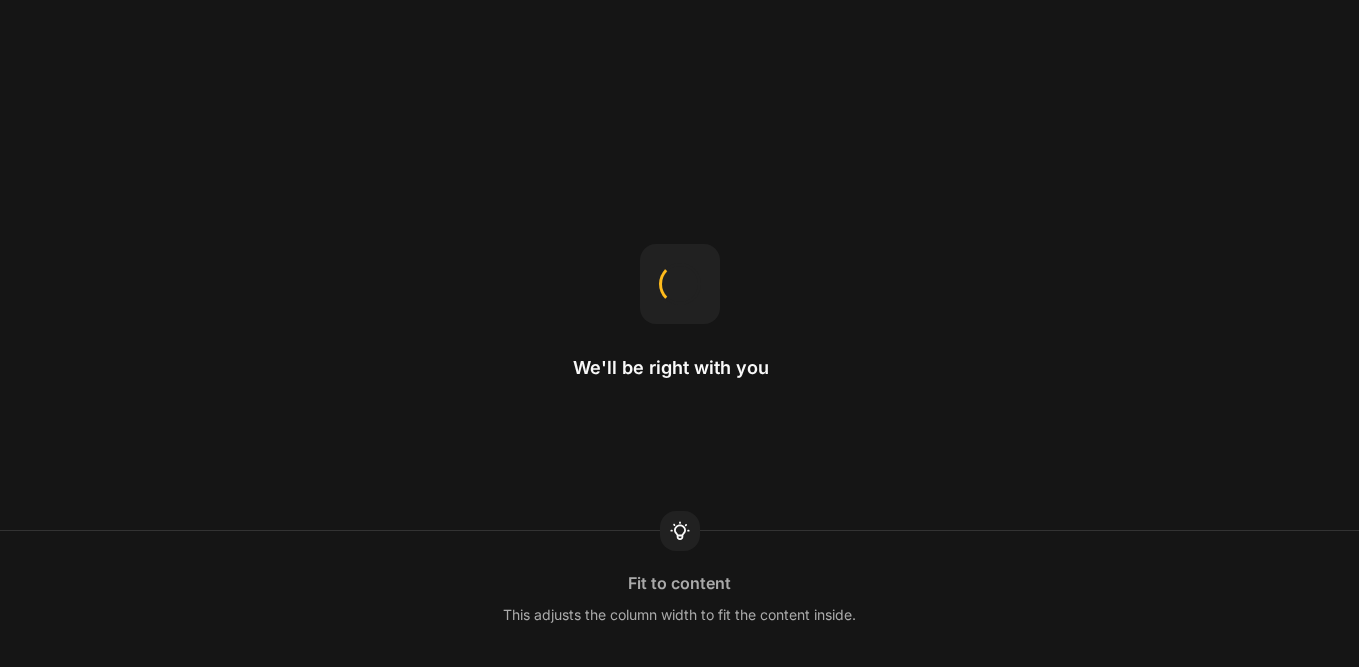 scroll, scrollTop: 0, scrollLeft: 0, axis: both 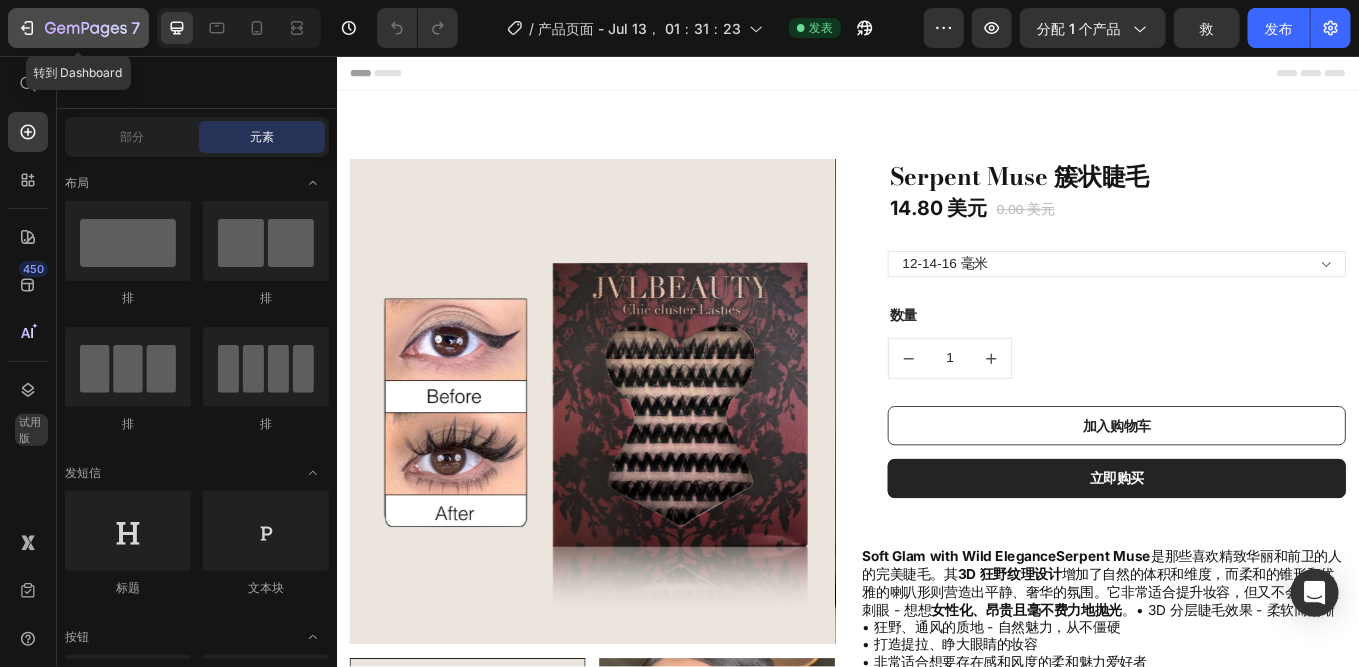 click 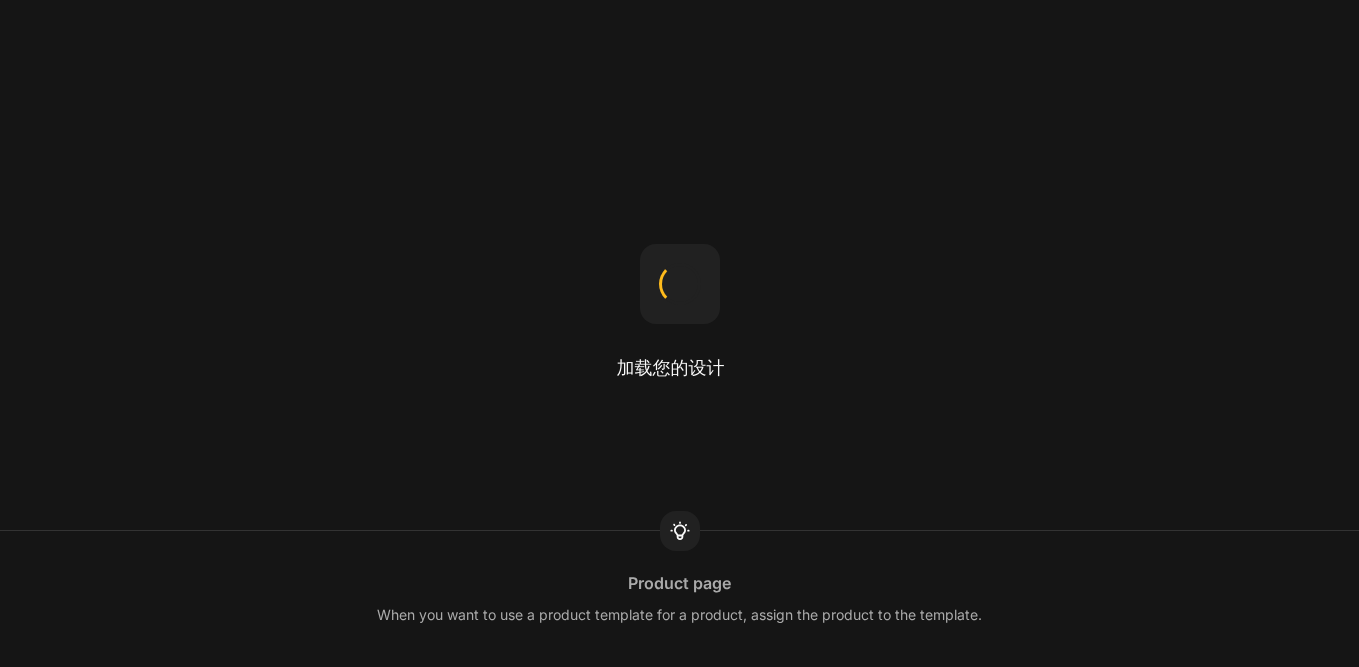 scroll, scrollTop: 0, scrollLeft: 0, axis: both 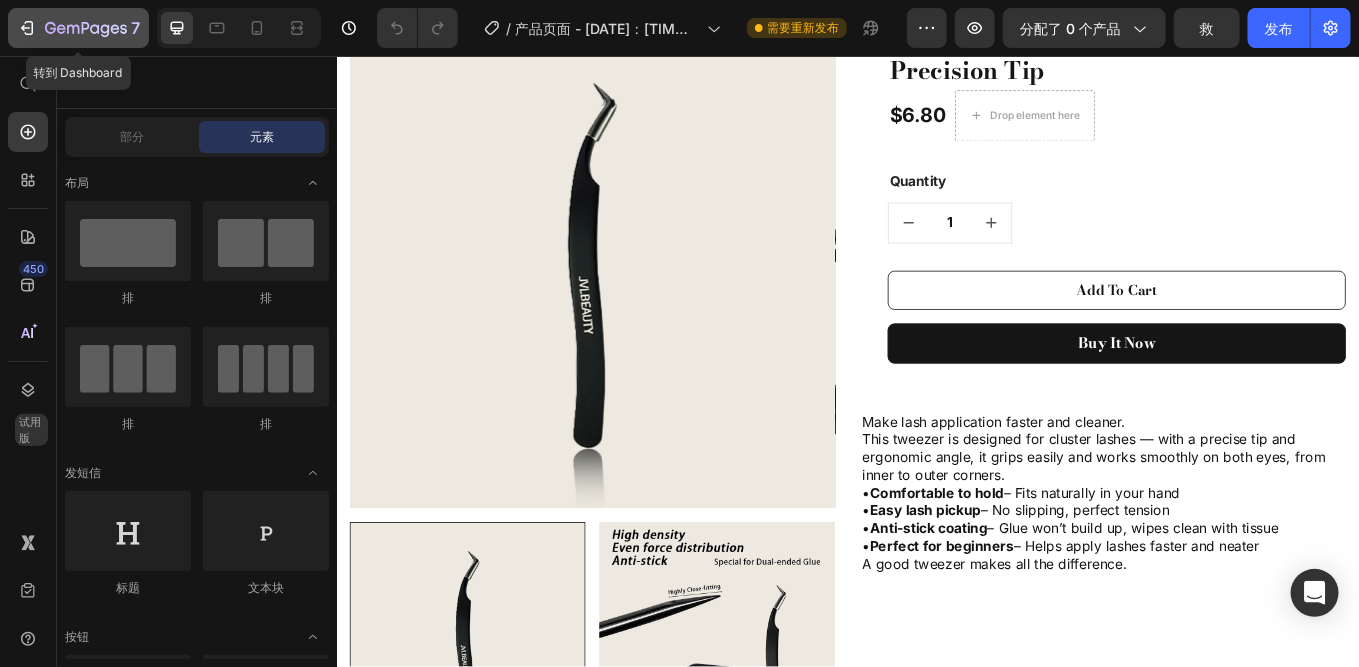 click on "7" at bounding box center (78, 28) 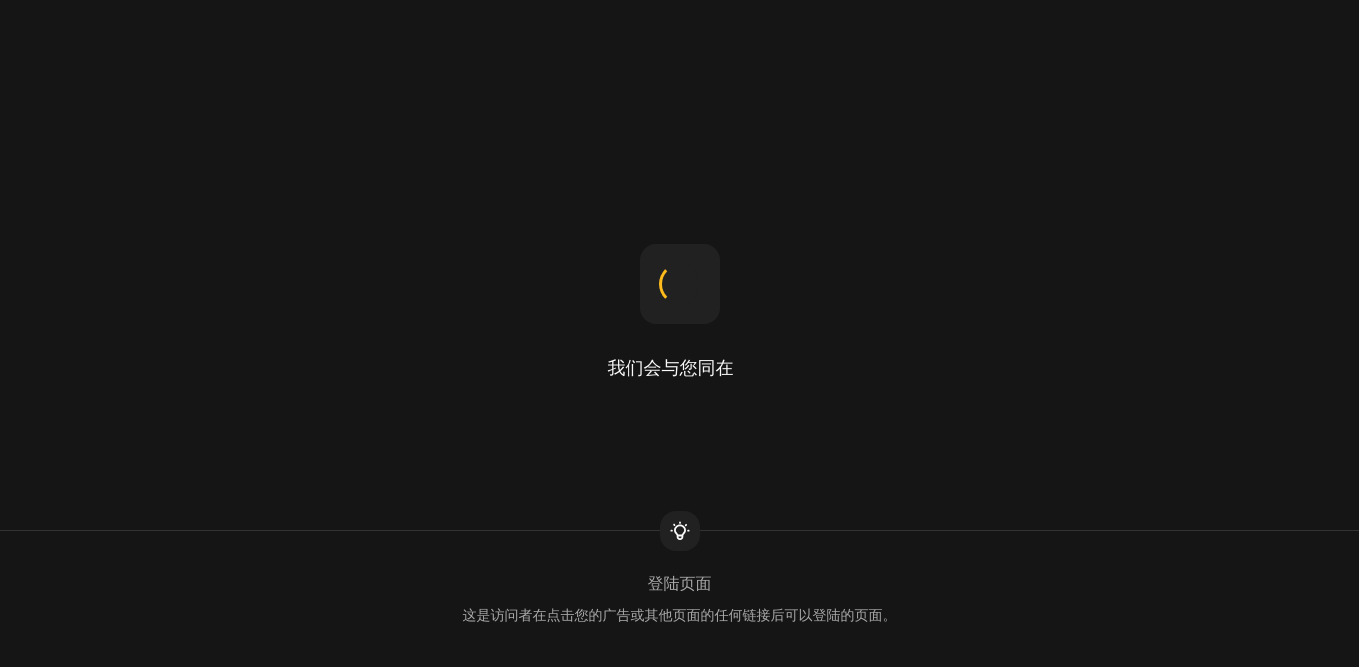 scroll, scrollTop: 0, scrollLeft: 0, axis: both 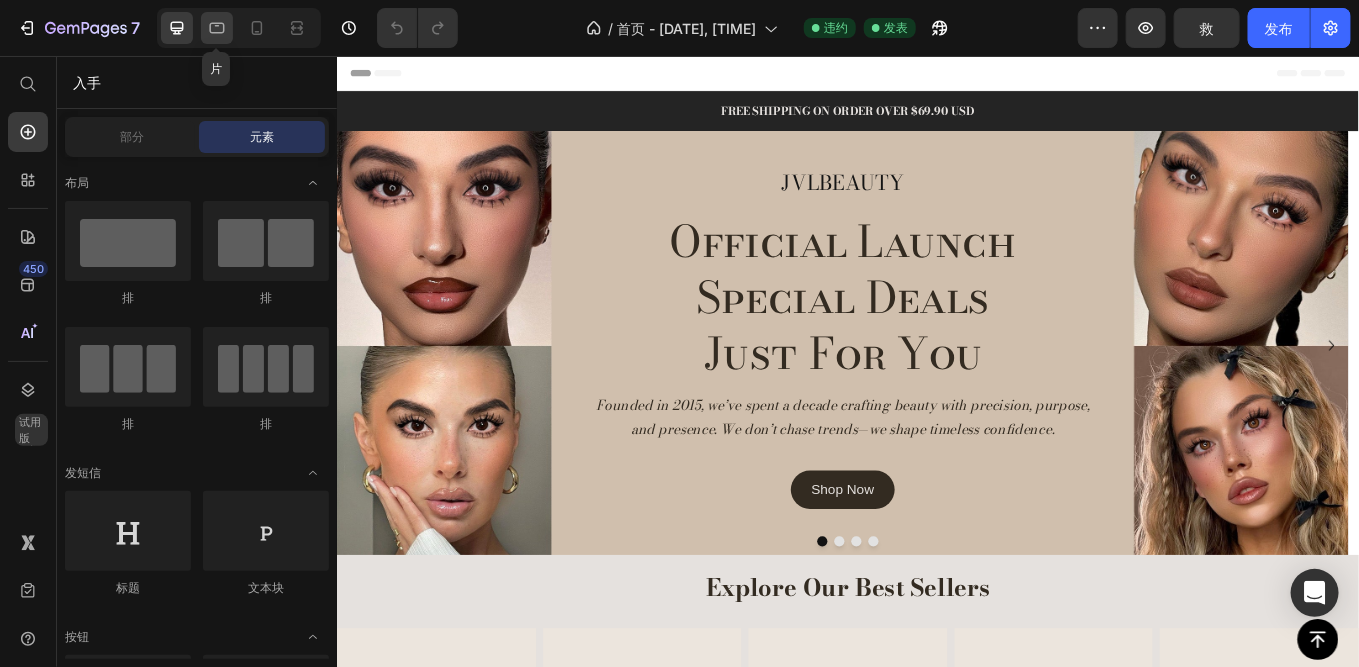 click 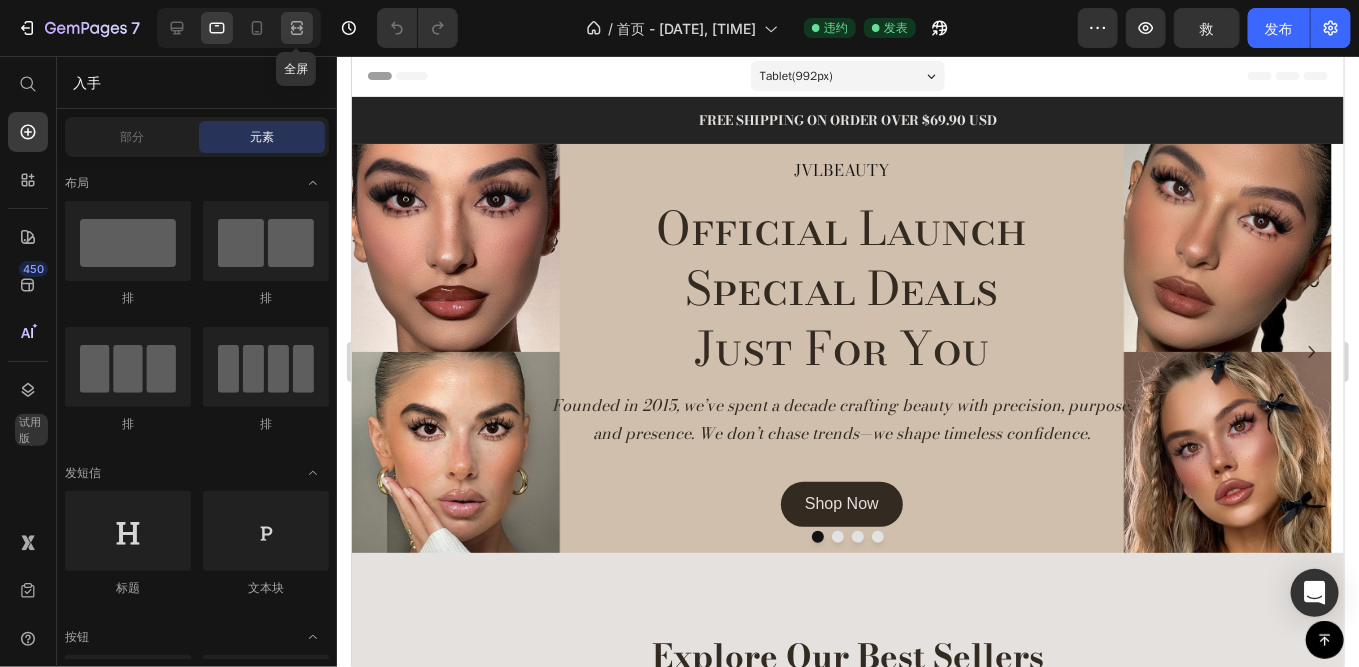 click 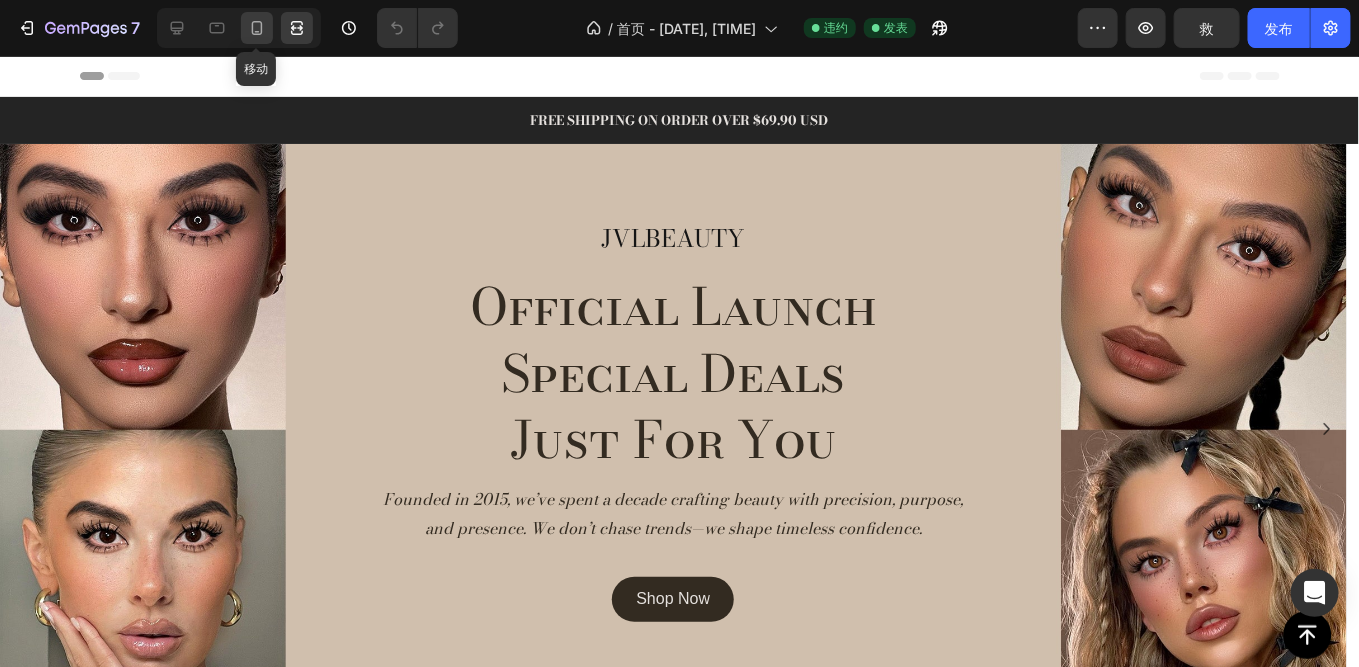 click 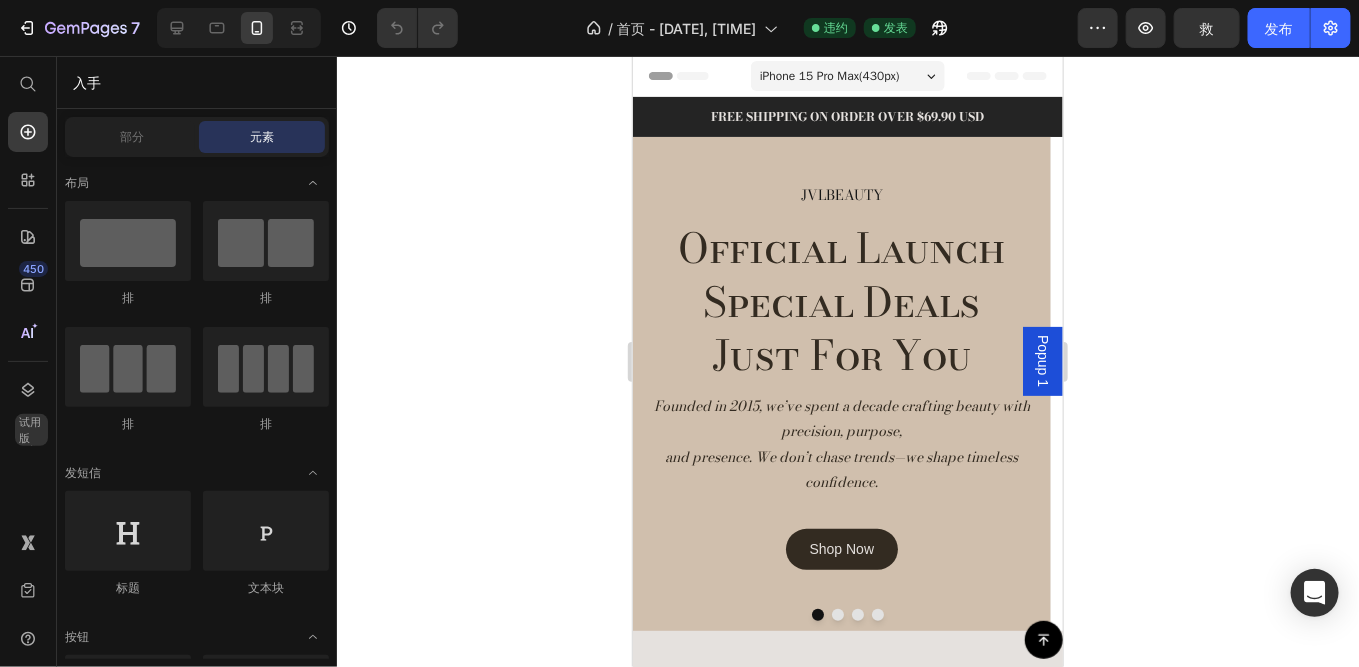 click on "Popup 1" at bounding box center (1042, 360) 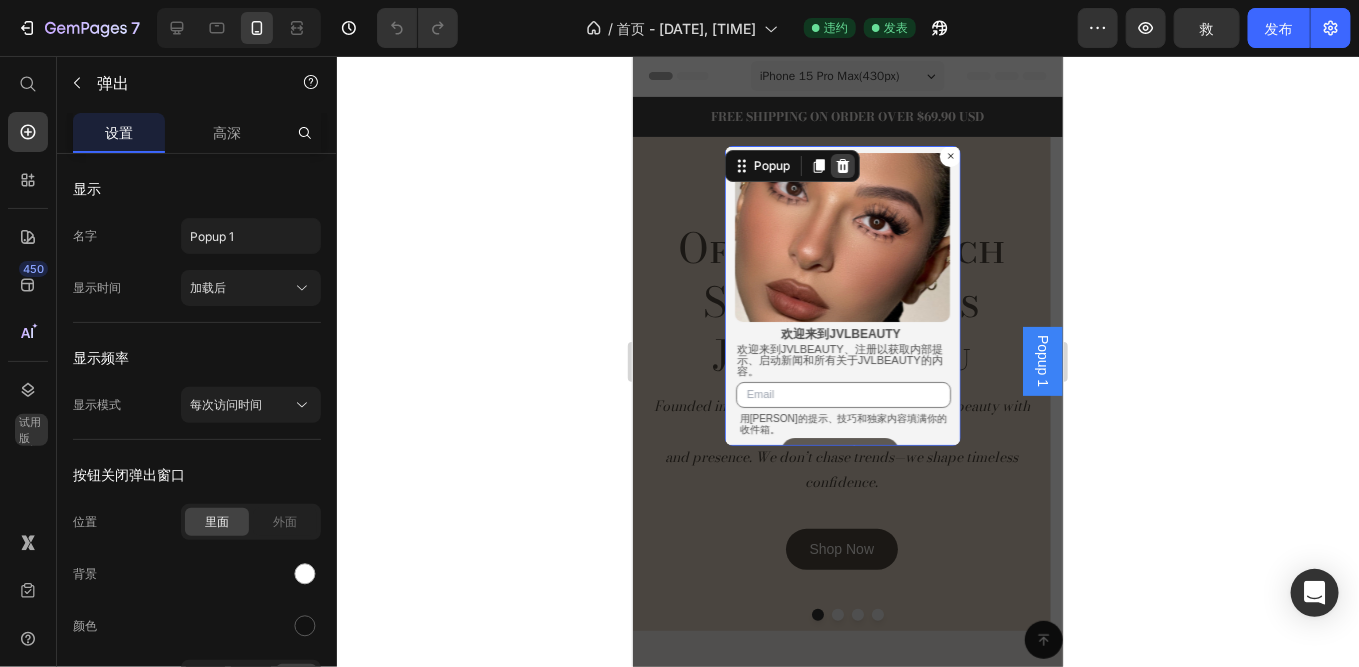 click 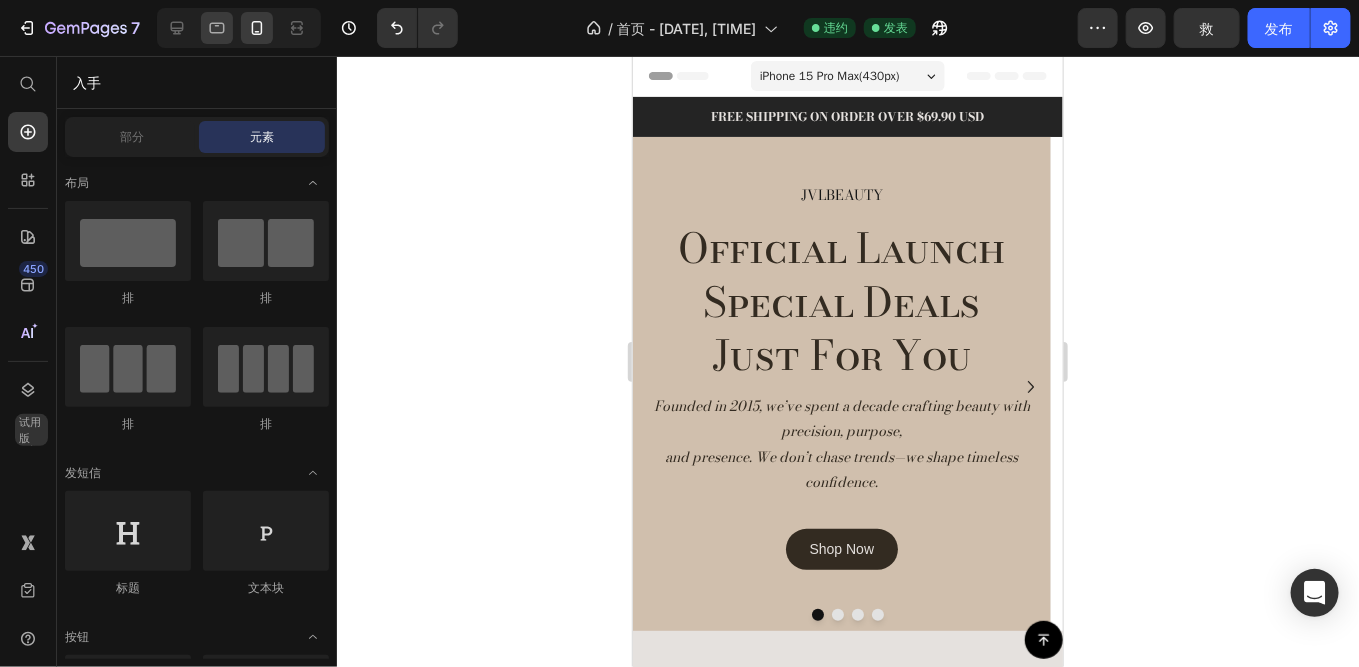 click 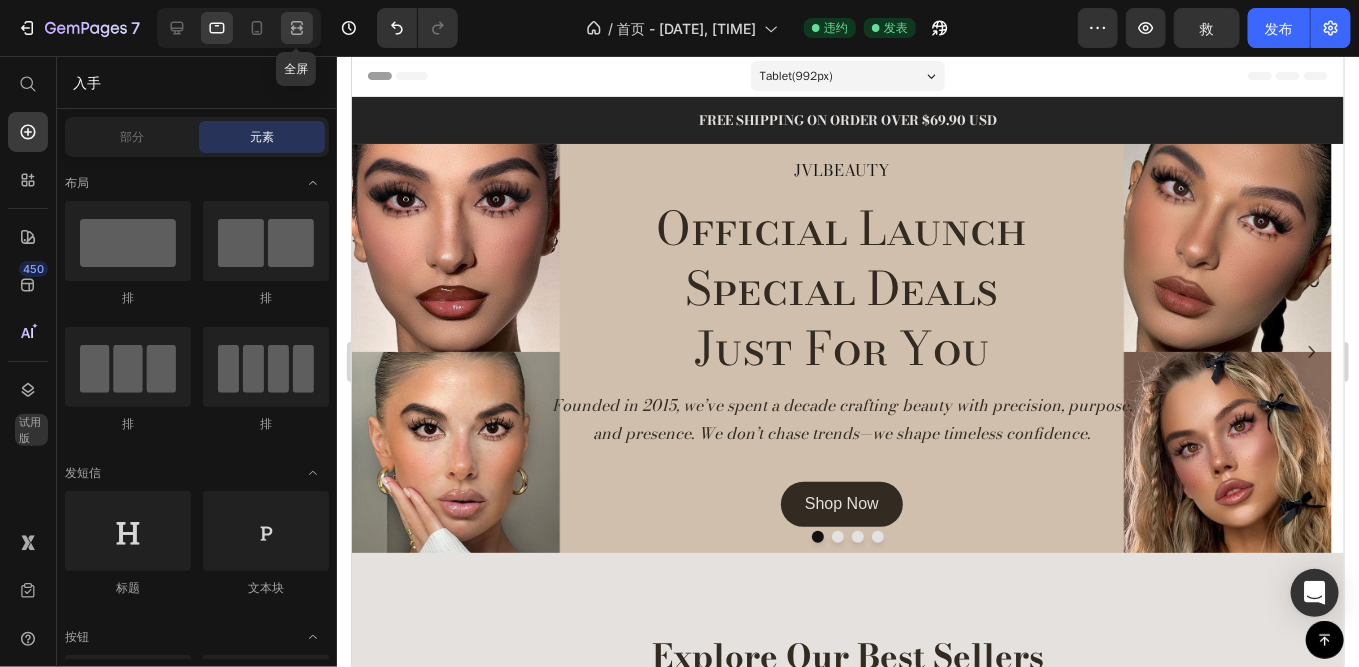 click 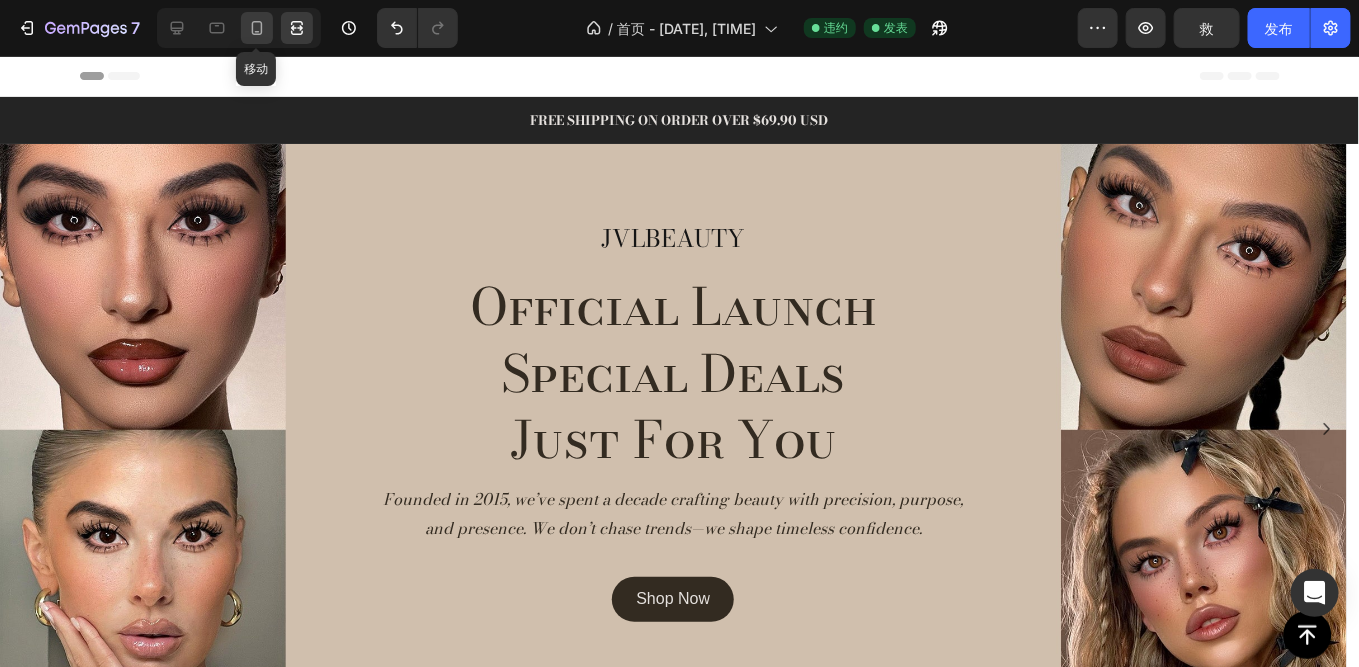 click 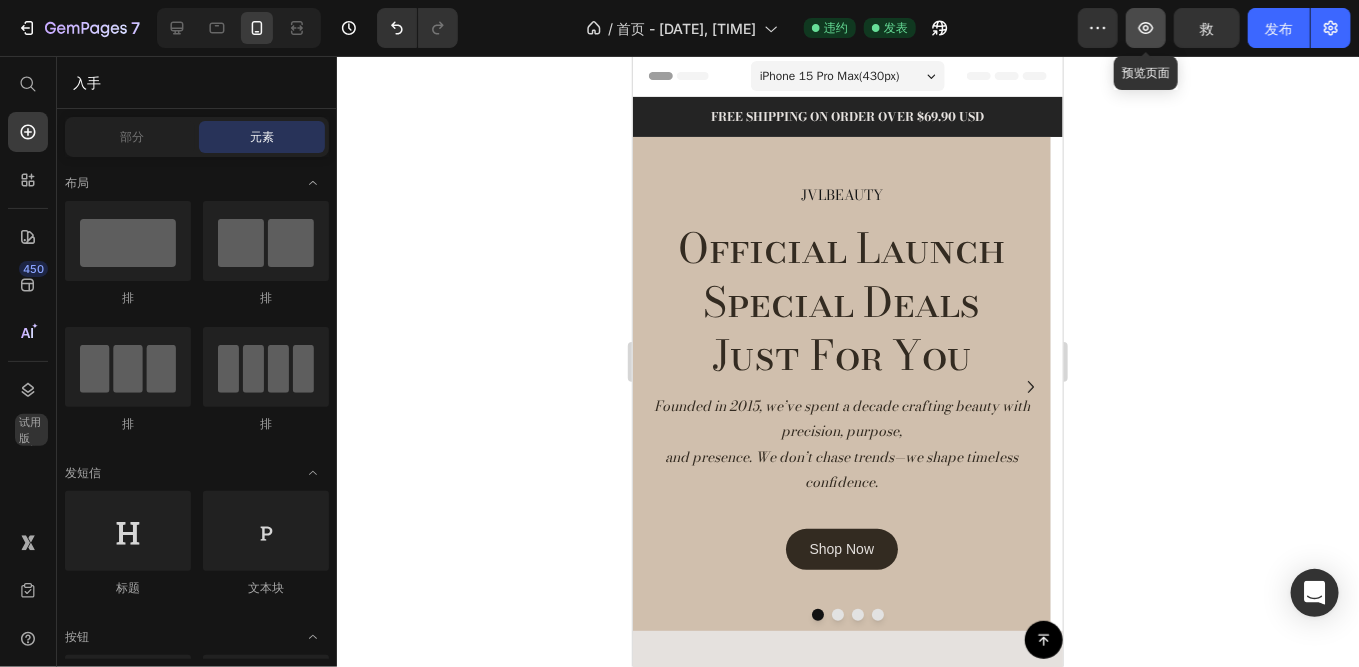 click 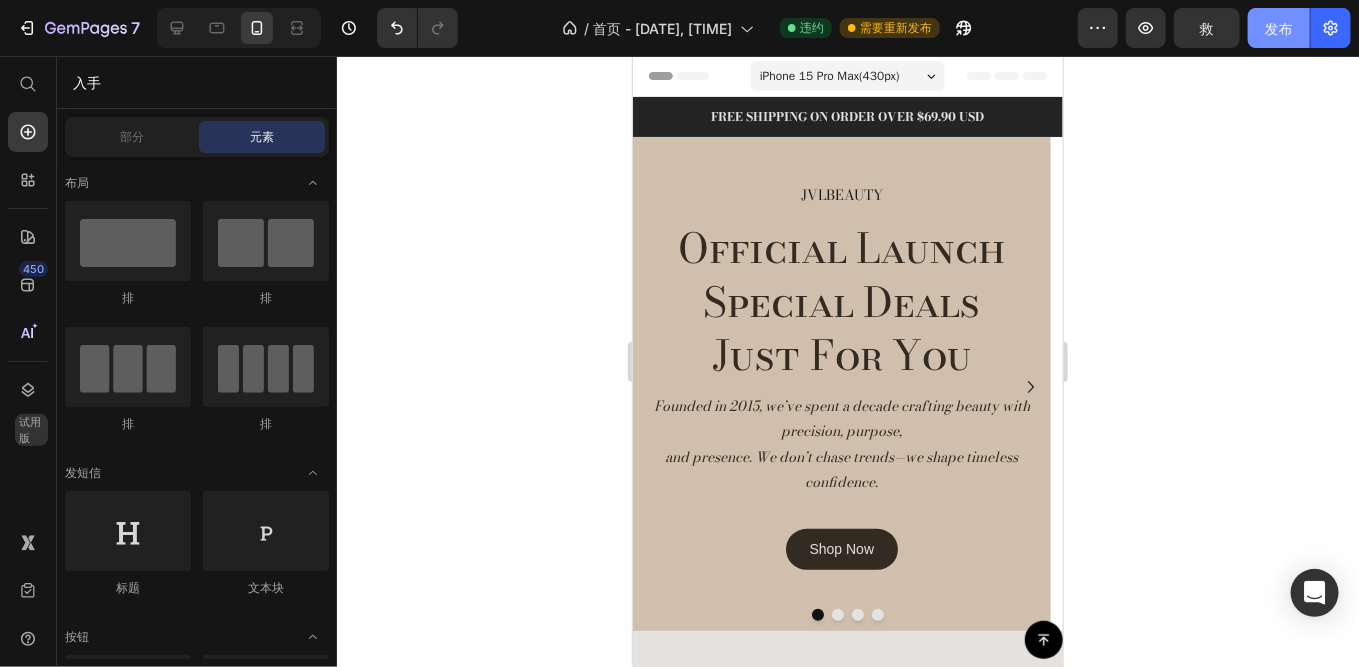 click on "发布" 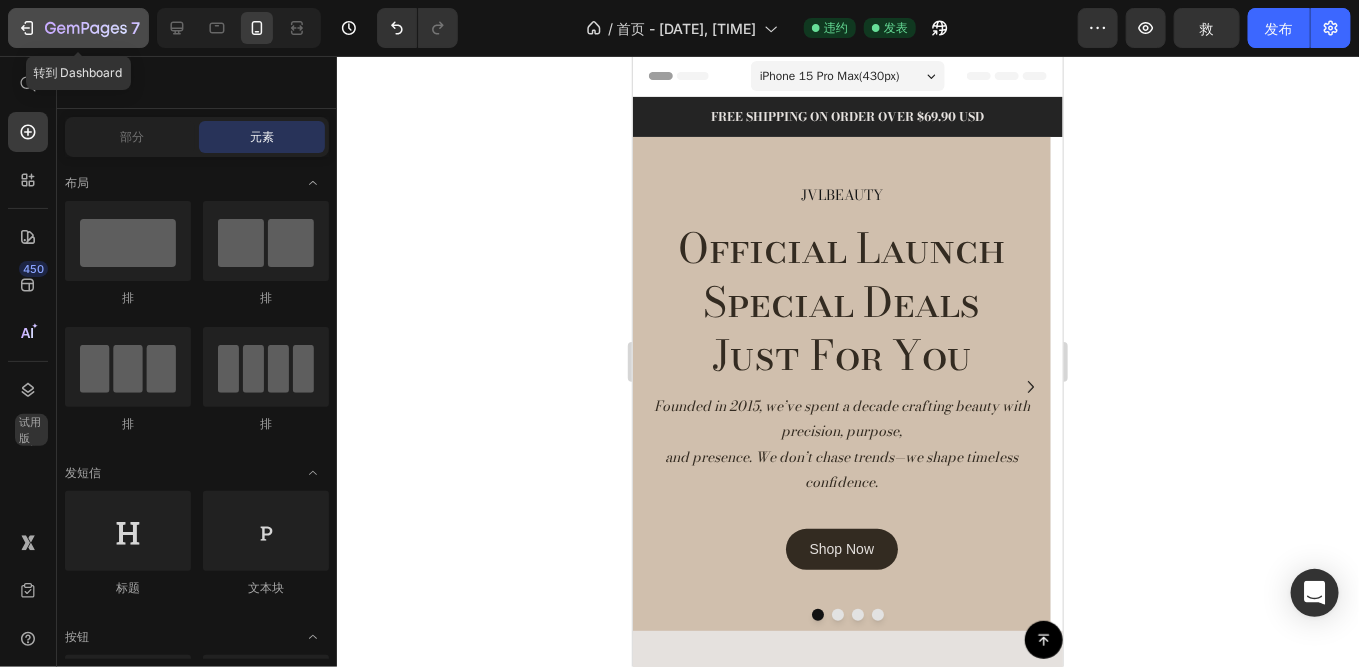 click 